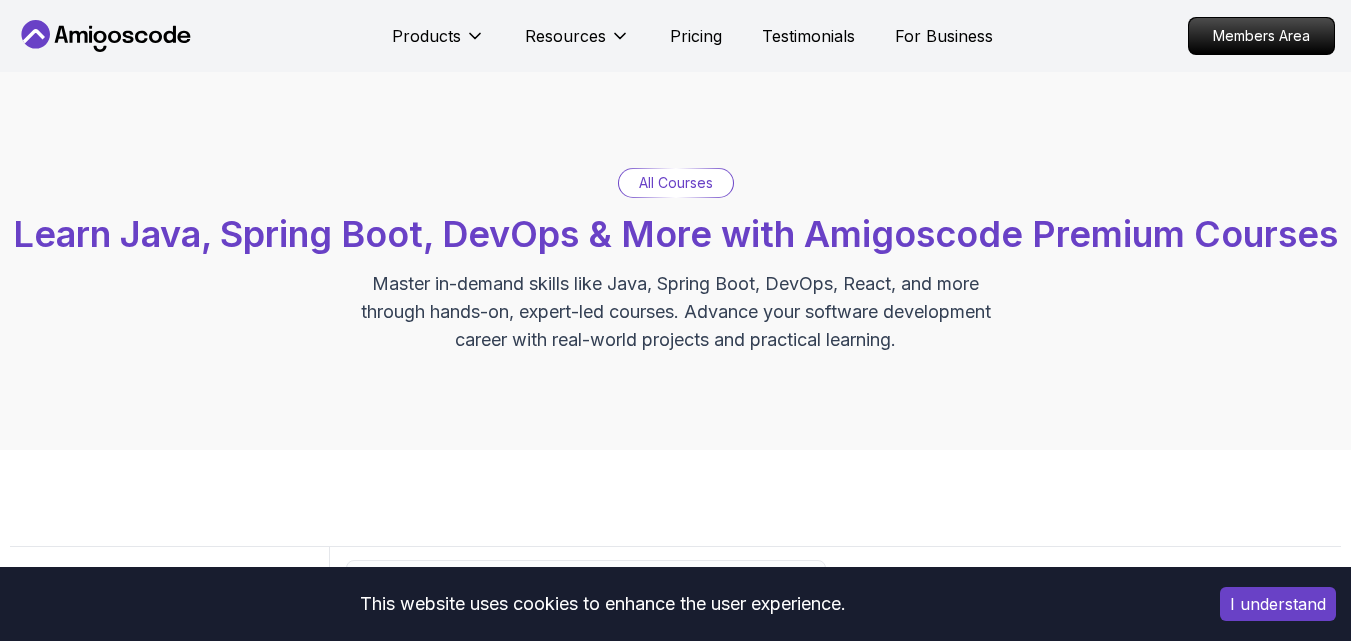 scroll, scrollTop: 0, scrollLeft: 0, axis: both 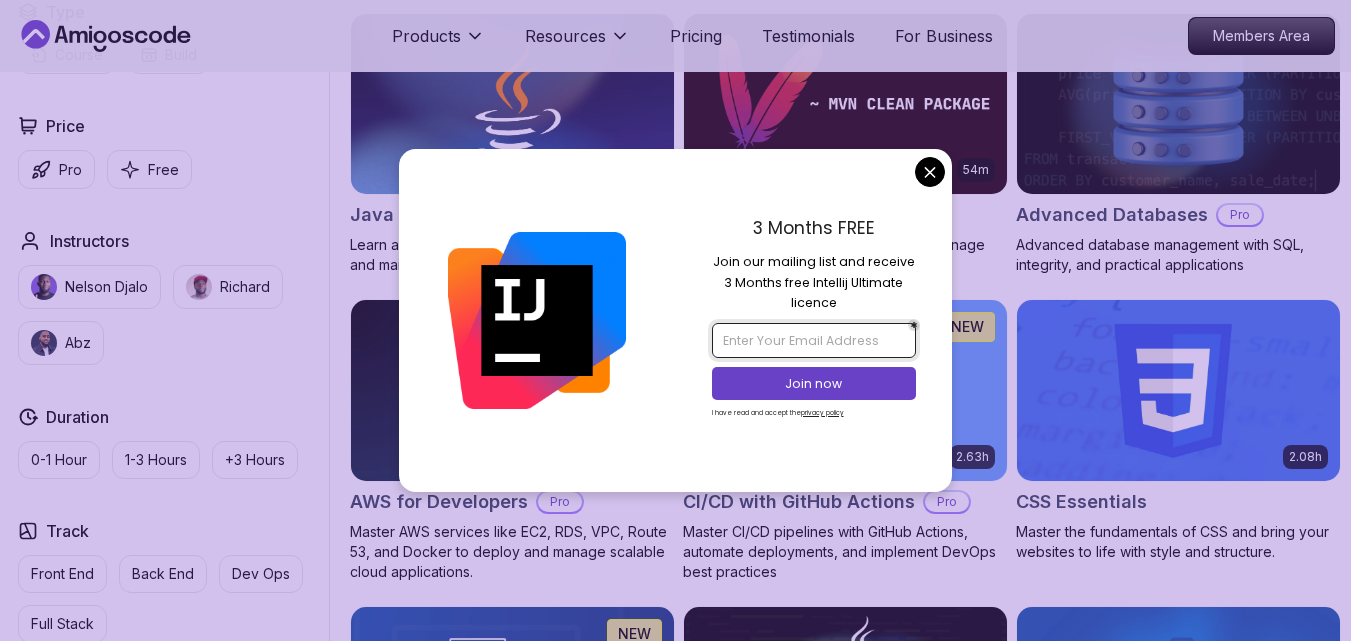 click at bounding box center (814, 340) 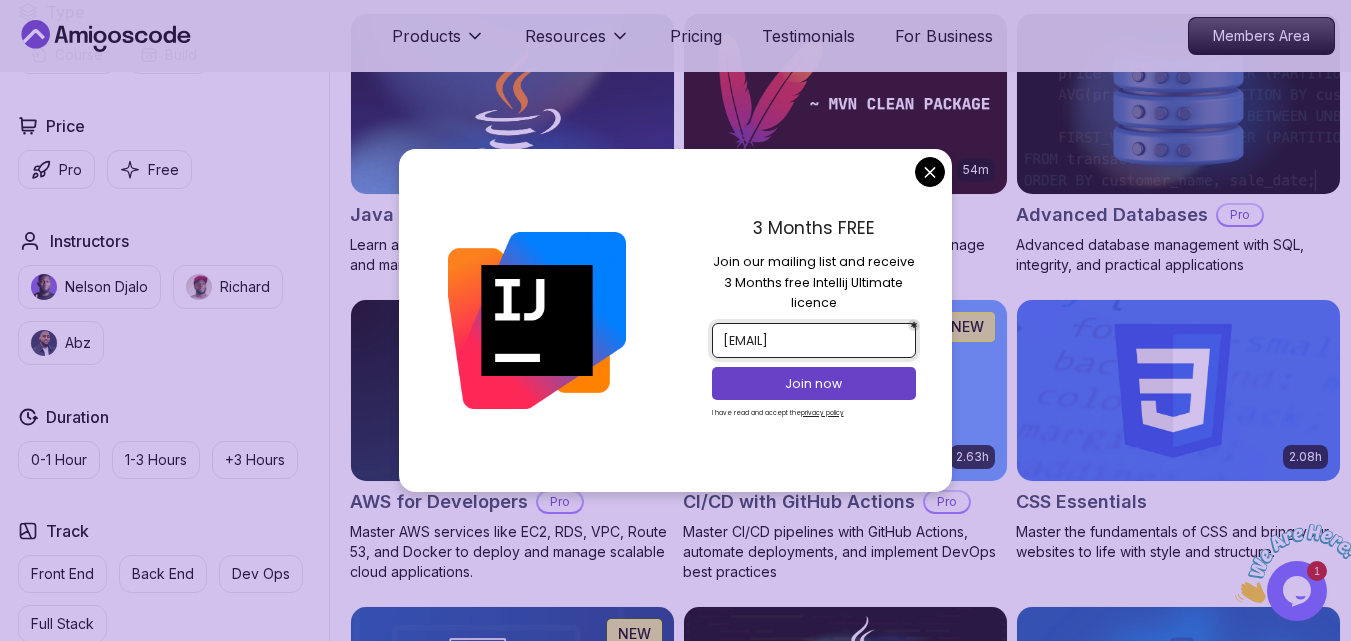 scroll, scrollTop: 0, scrollLeft: 0, axis: both 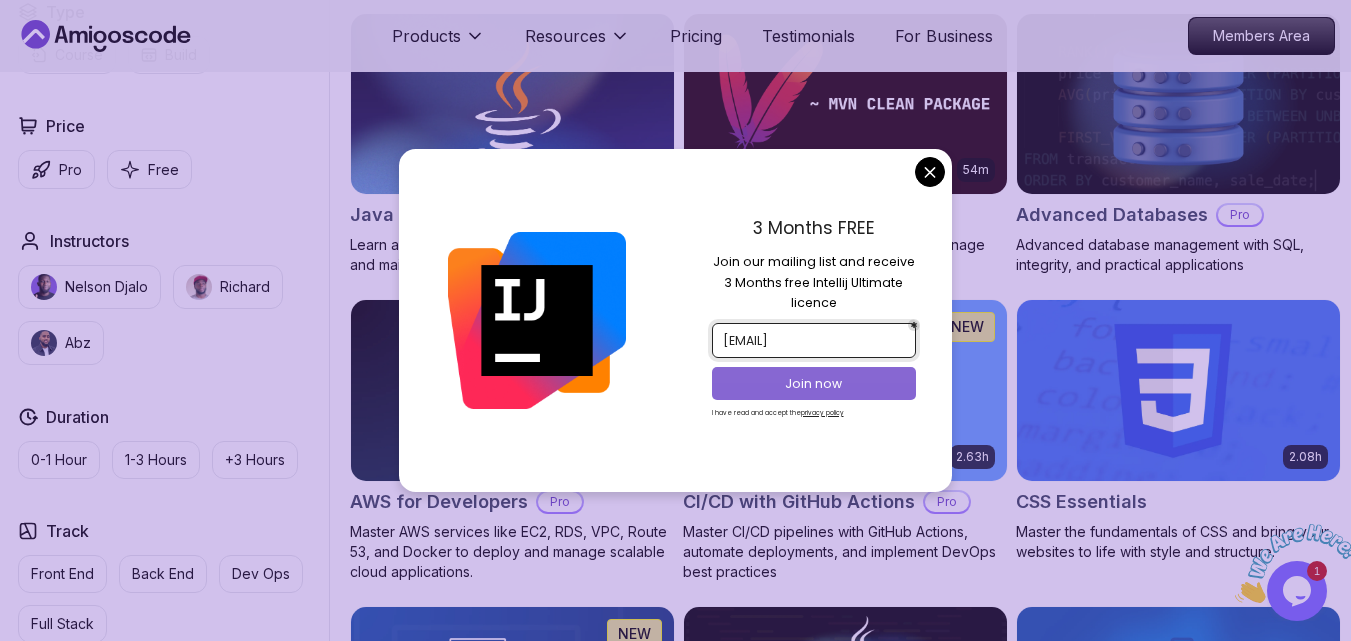 type on "[EMAIL]" 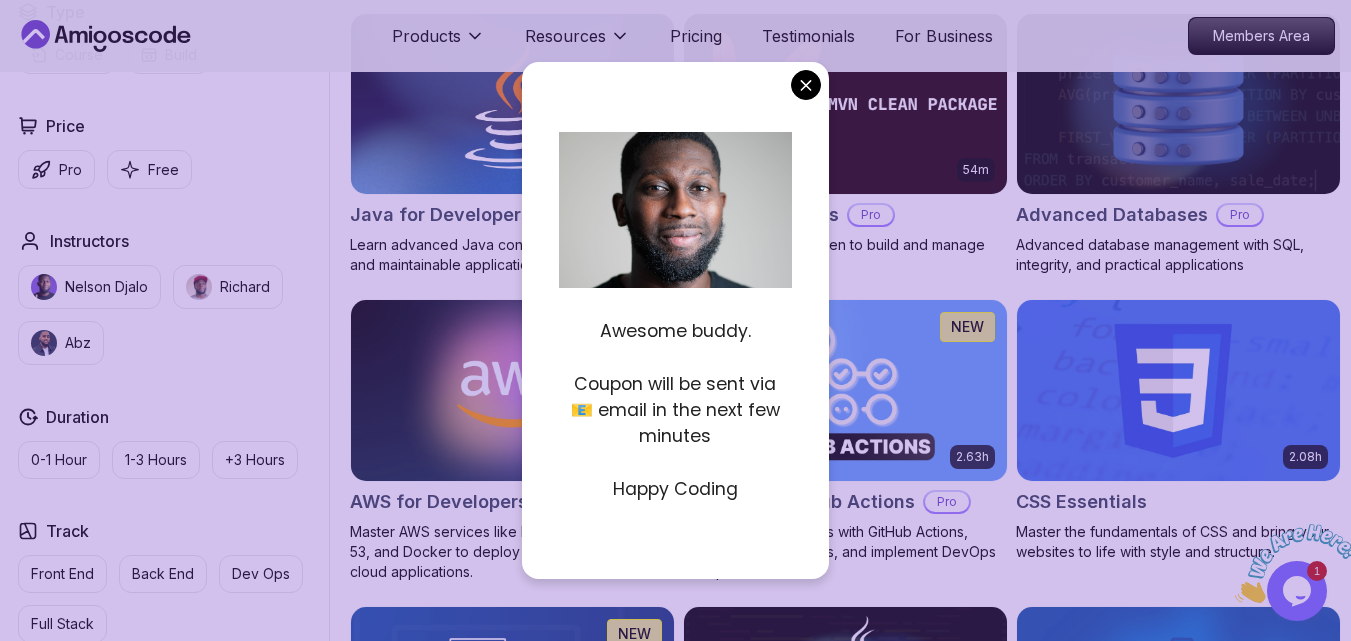 click on "Products Resources Pricing Testimonials For Business Members Area Products Resources Pricing Testimonials For Business Members Area All Courses Learn Java, Spring Boot, DevOps & More with Amigoscode Premium Courses Master in-demand skills like Java, Spring Boot, DevOps, React, and more through hands-on, expert-led courses. Advance your software development career with real-world projects and practical learning. Filters Filters Type Course Build Price Pro Free Instructors Nelson Djalo Richard Abz Duration 0-1 Hour 1-3 Hours +3 Hours Track Front End Back End Dev Ops Full Stack Level Junior Mid-level Senior 6.00h Linux Fundamentals Pro Learn the fundamentals of Linux and how to use the command line 5.18h Advanced Spring Boot Pro Dive deep into Spring Boot with our advanced course, designed to take your skills from intermediate to expert level. 3.30h Building APIs with Spring Boot Pro 1.67h NEW Spring Boot for Beginners Build a CRUD API with Spring Boot and PostgreSQL database using Spring Data JPA and Spring AI" at bounding box center [675, 3234] 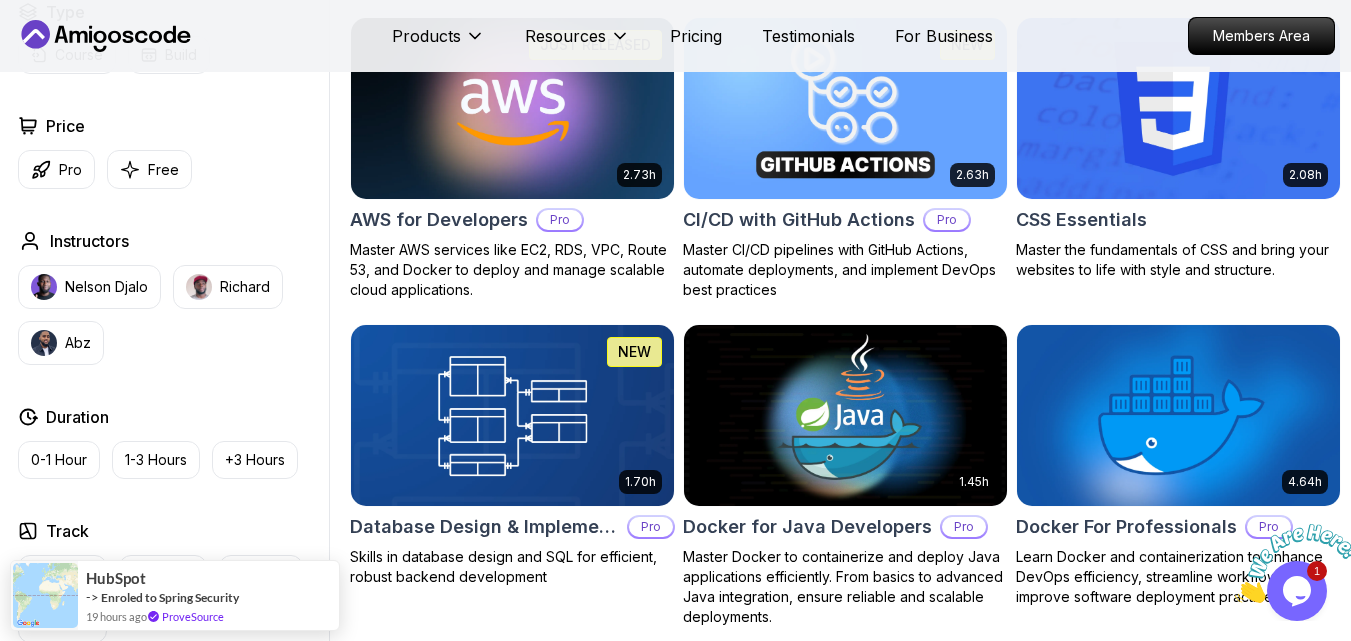 scroll, scrollTop: 1467, scrollLeft: 0, axis: vertical 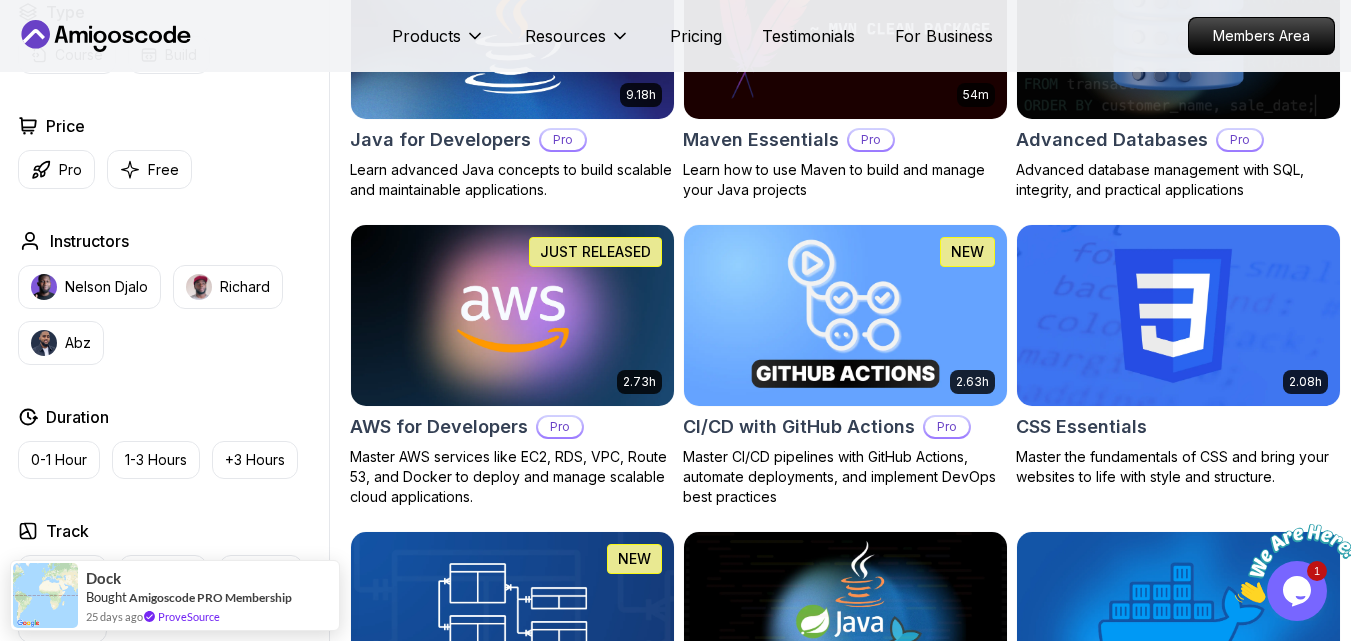click at bounding box center [845, 316] 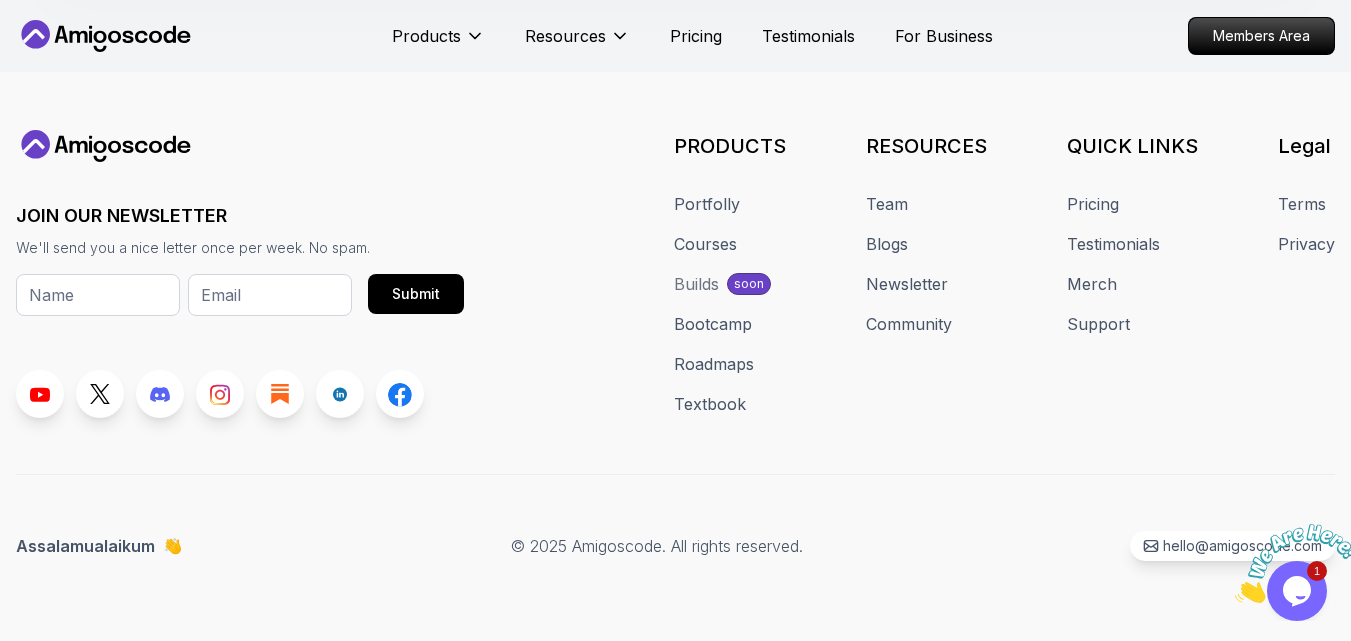 scroll, scrollTop: 0, scrollLeft: 0, axis: both 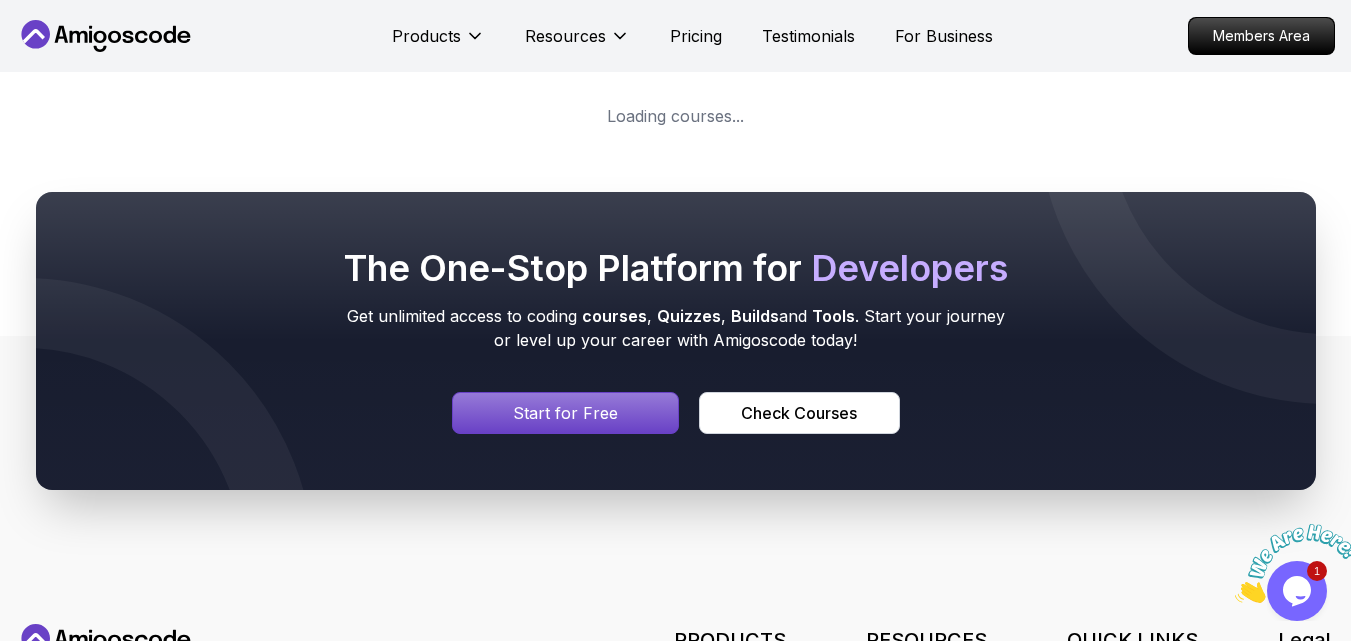 click on "Start for Free" at bounding box center (565, 413) 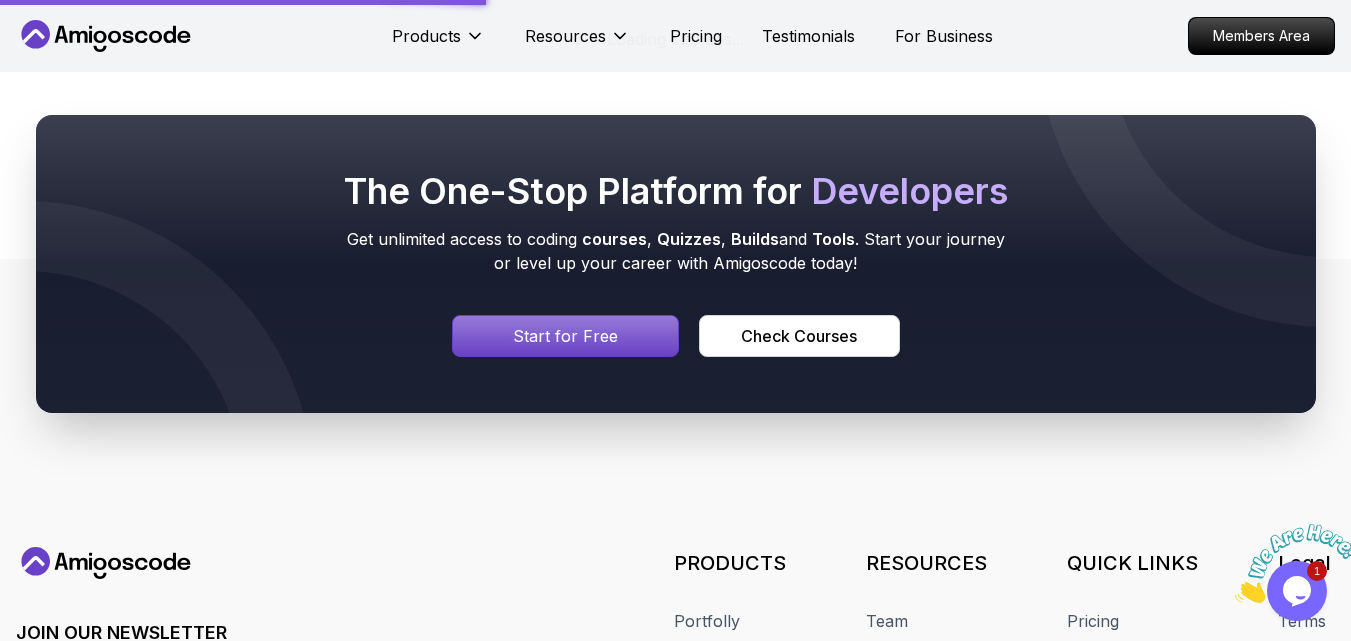 scroll, scrollTop: 0, scrollLeft: 0, axis: both 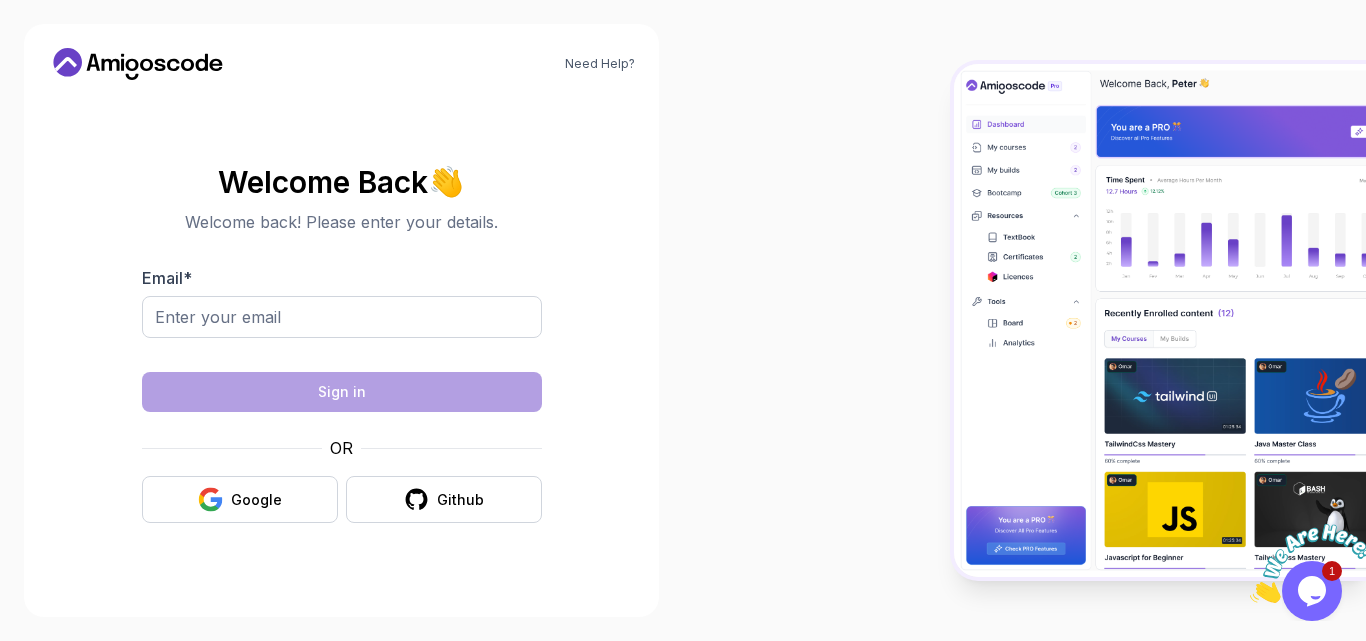 drag, startPoint x: 1361, startPoint y: 40, endPoint x: 1361, endPoint y: 67, distance: 27 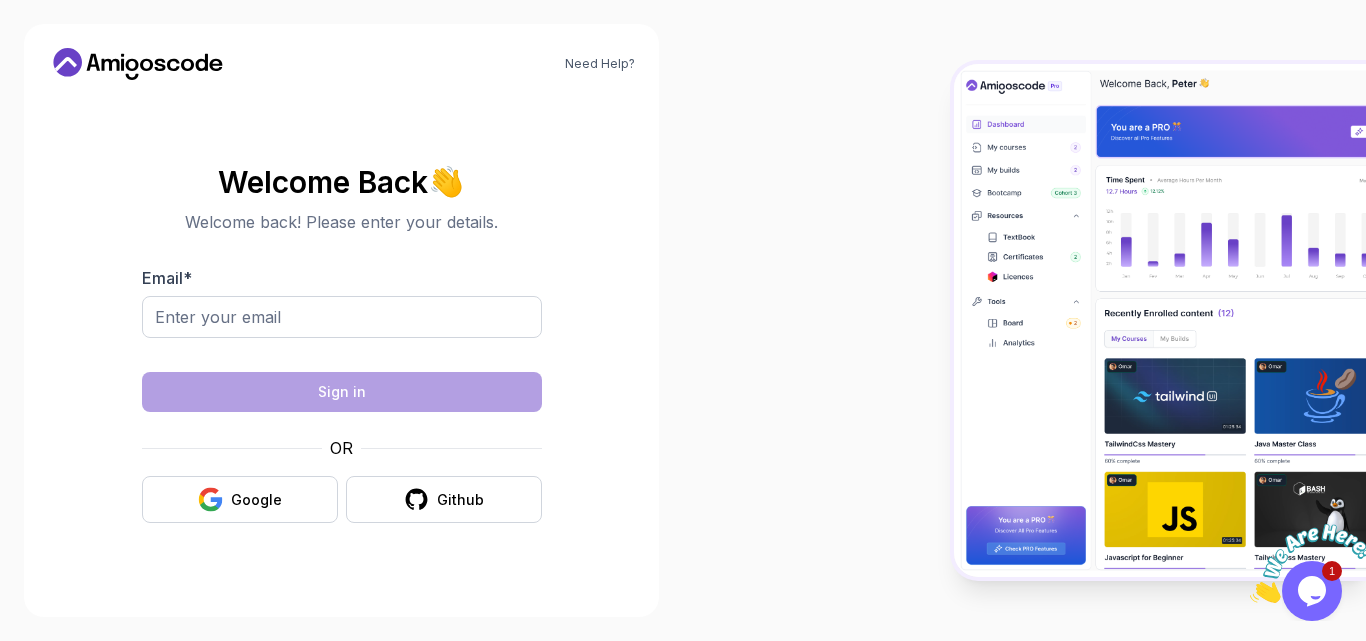 click on "Need Help? Welcome Back 👋 Welcome back! Please enter your details. Email * Sign in OR Google Github" at bounding box center (683, 320) 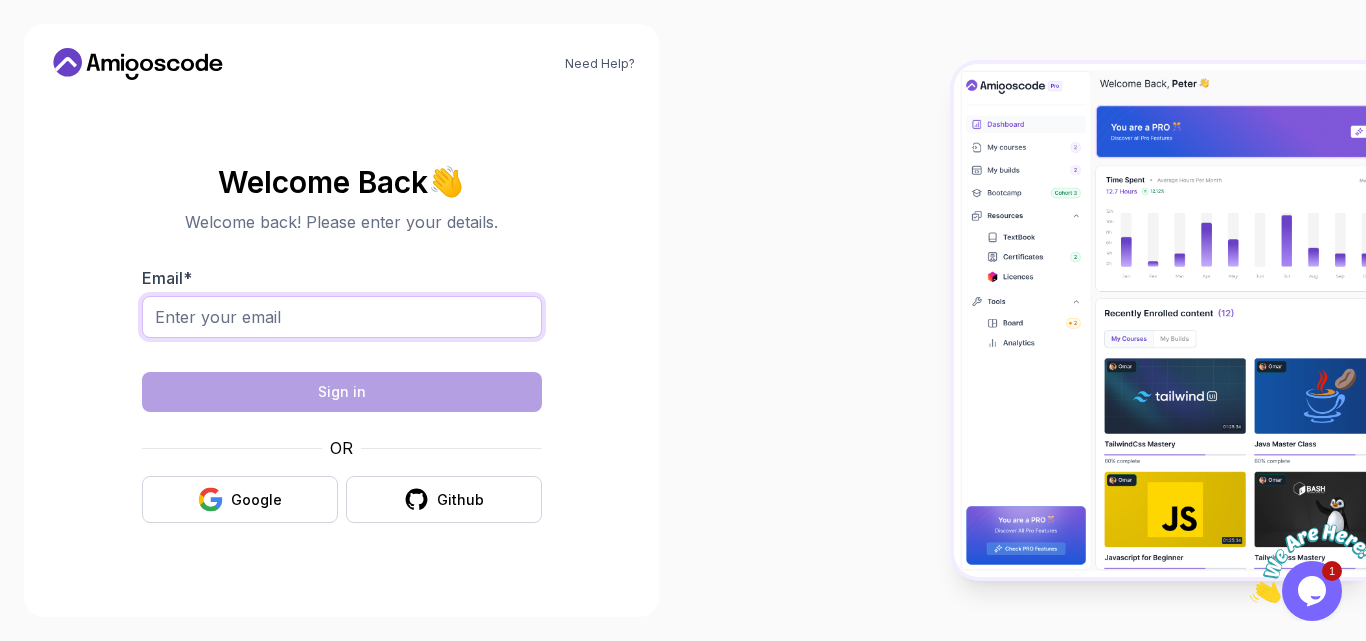 click on "Email *" at bounding box center [342, 317] 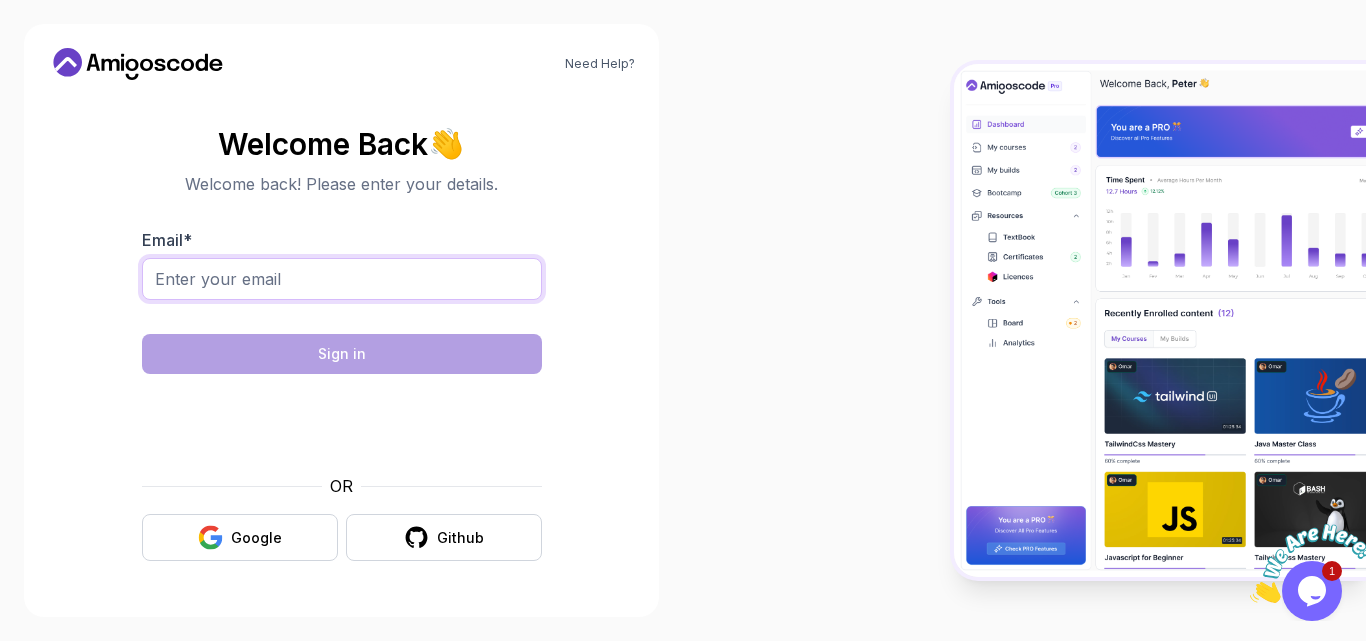 type on "[EMAIL]" 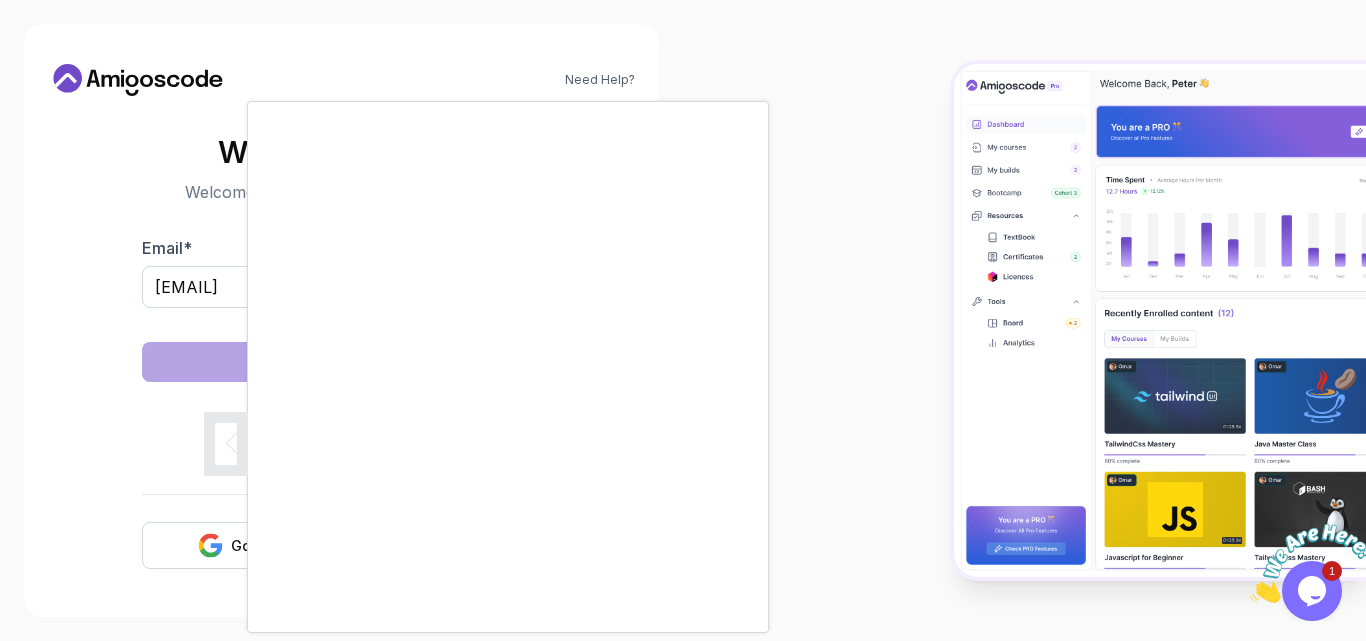 click at bounding box center (683, 320) 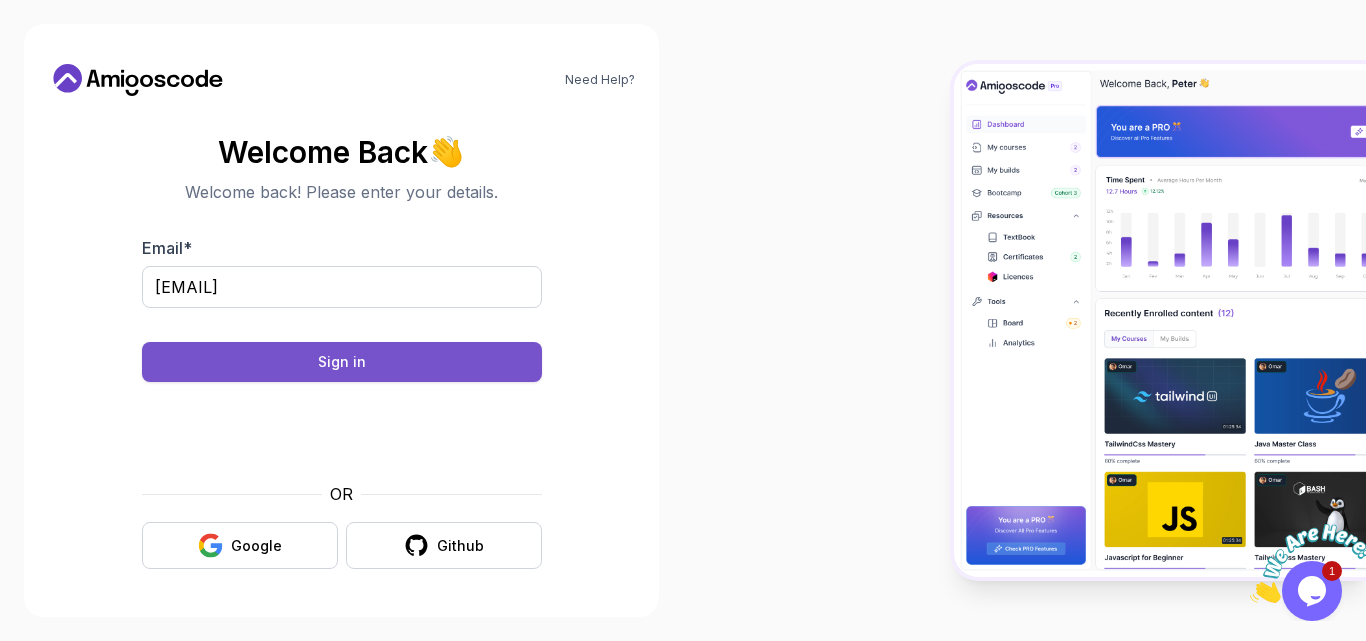 click on "Sign in" at bounding box center (342, 362) 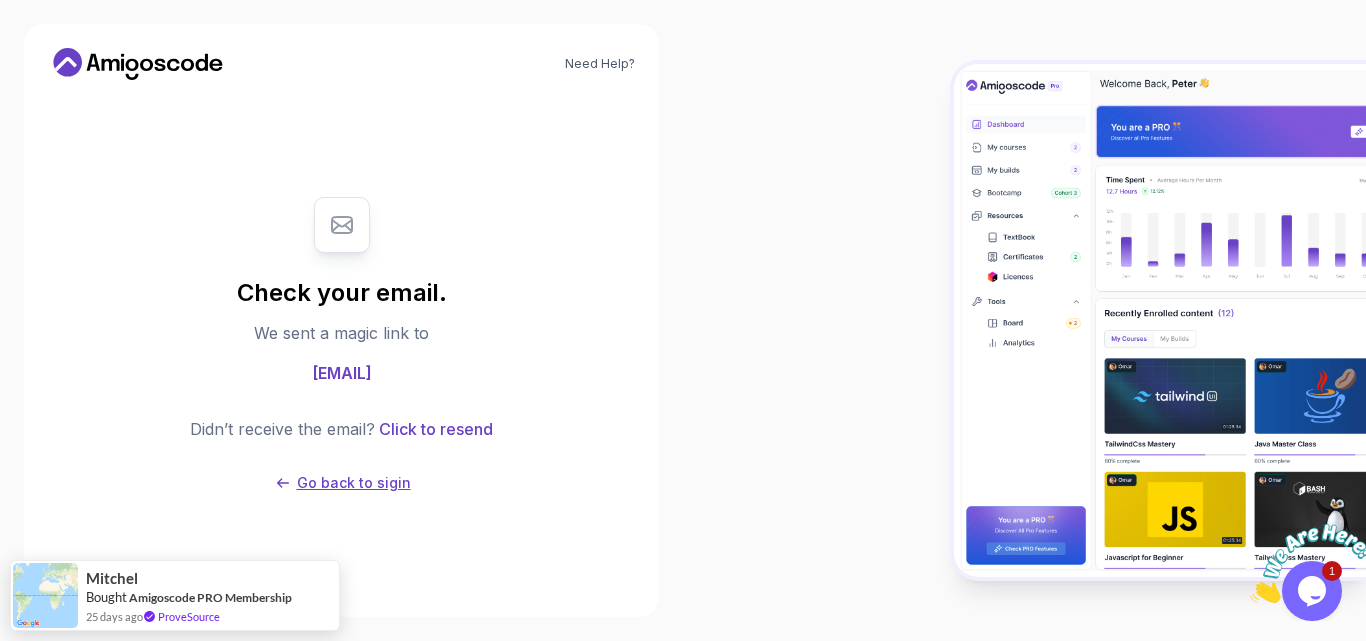 click on "Go back to sigin" at bounding box center [354, 483] 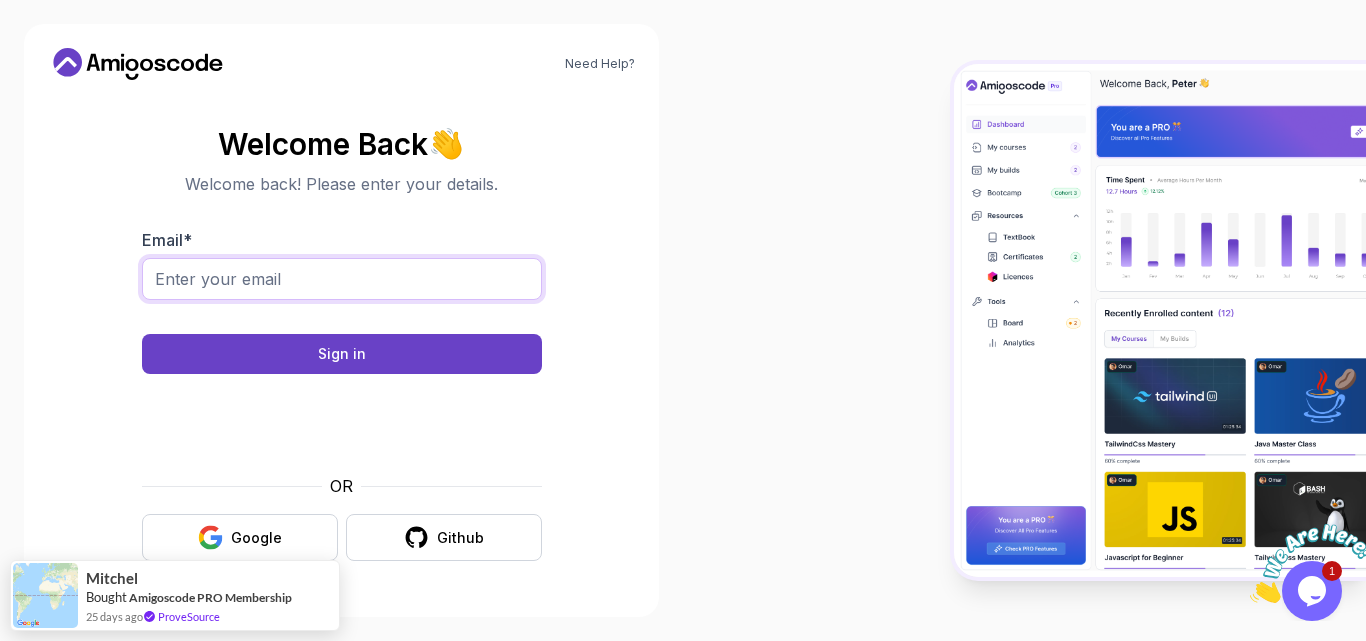 click on "Email *" at bounding box center [342, 279] 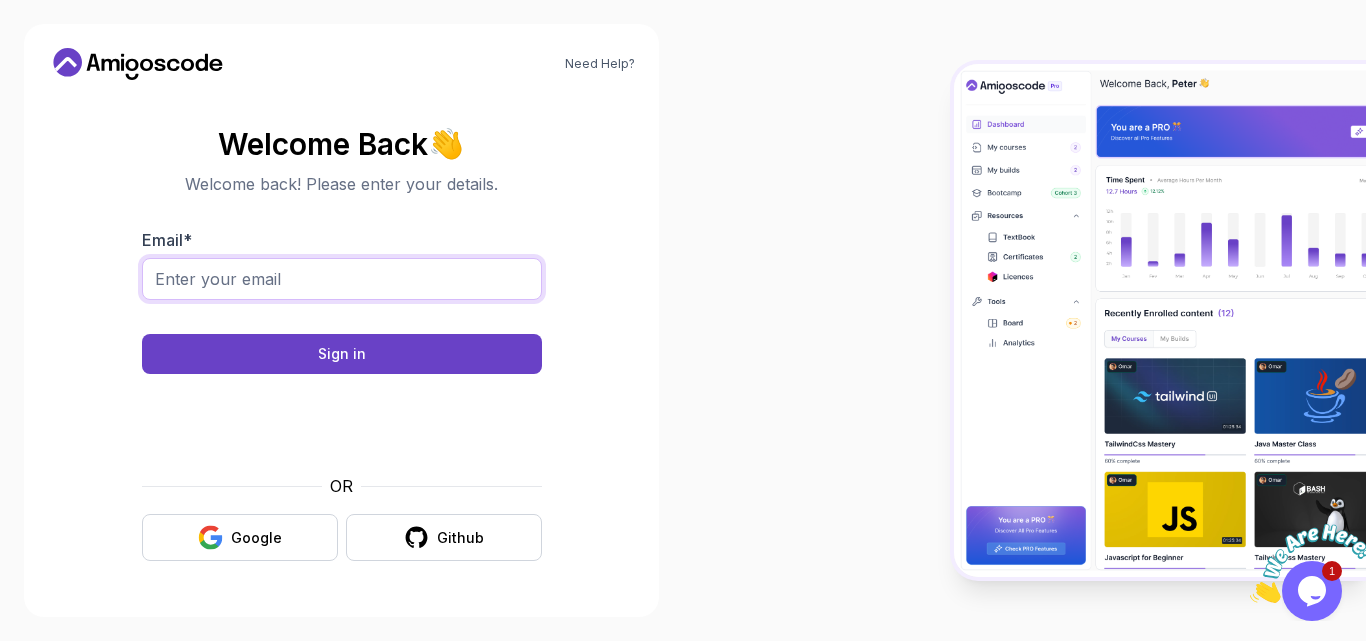 type on "[EMAIL]" 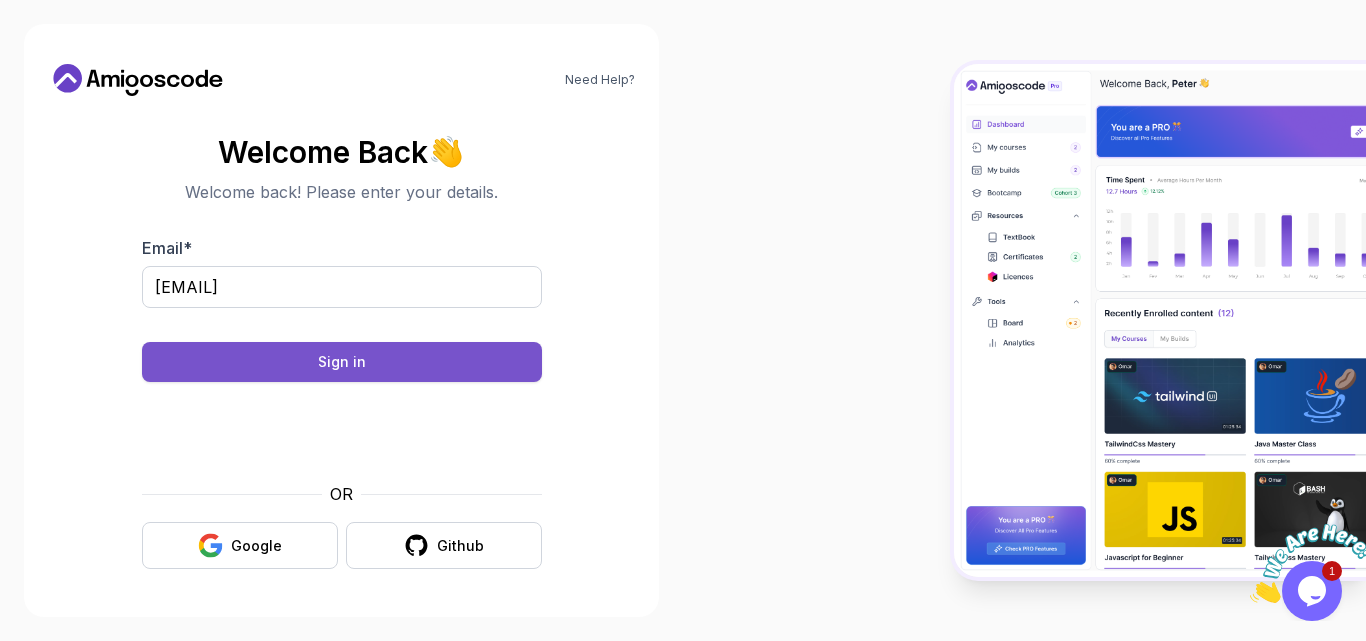 click on "Sign in" at bounding box center (342, 362) 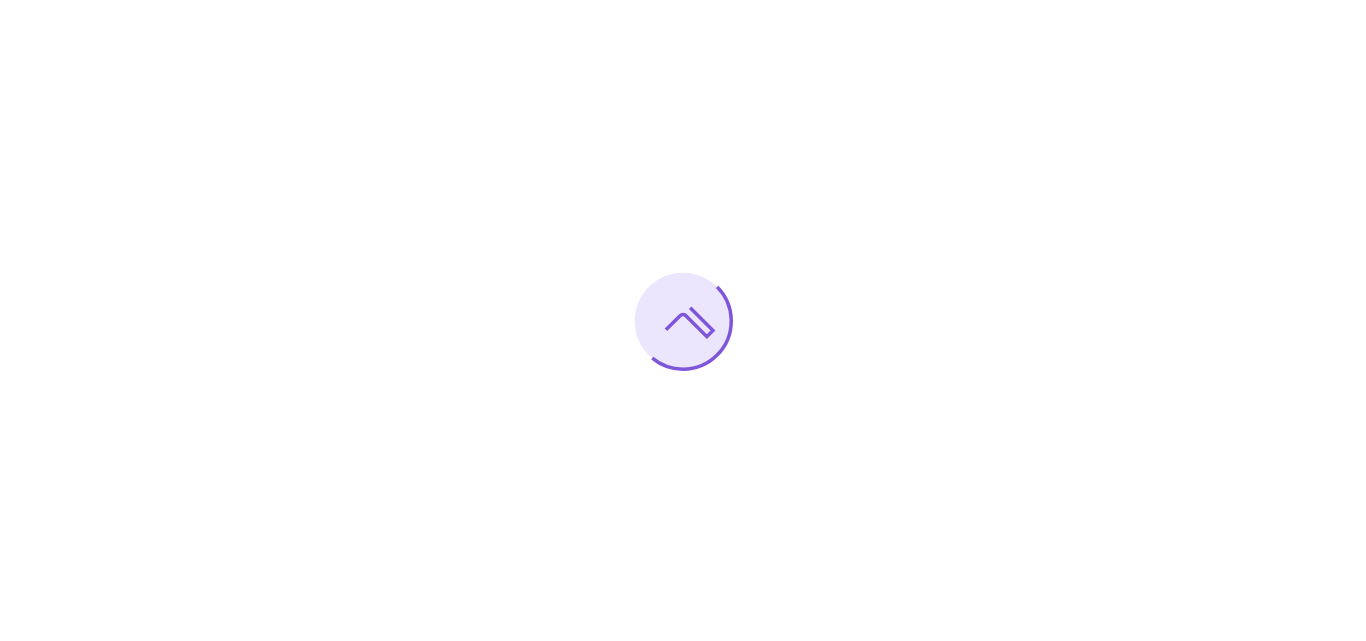 scroll, scrollTop: 0, scrollLeft: 0, axis: both 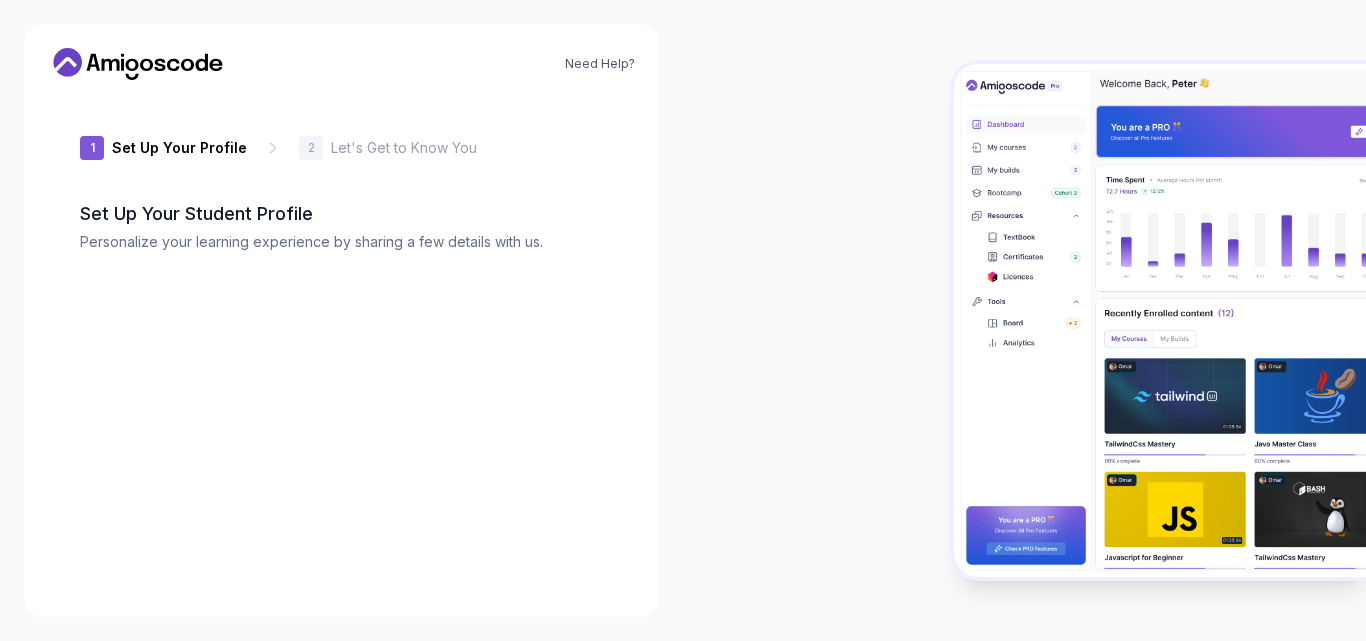 type on "keengecko63e49" 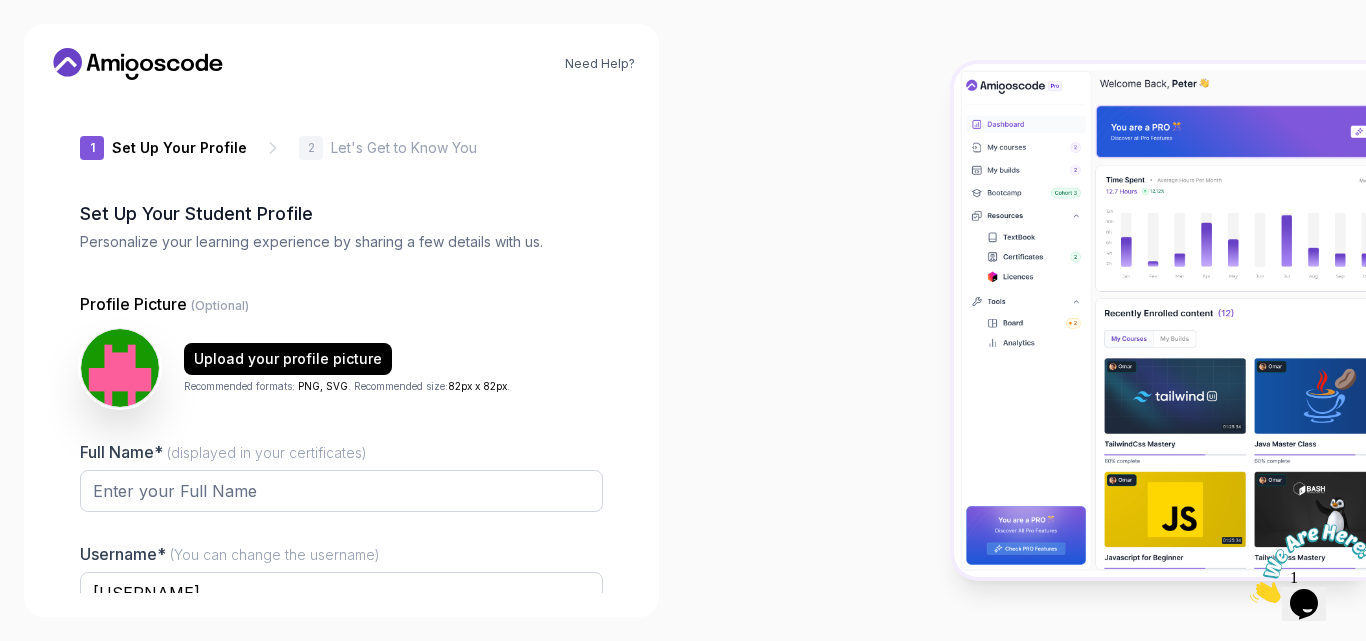 scroll, scrollTop: 0, scrollLeft: 0, axis: both 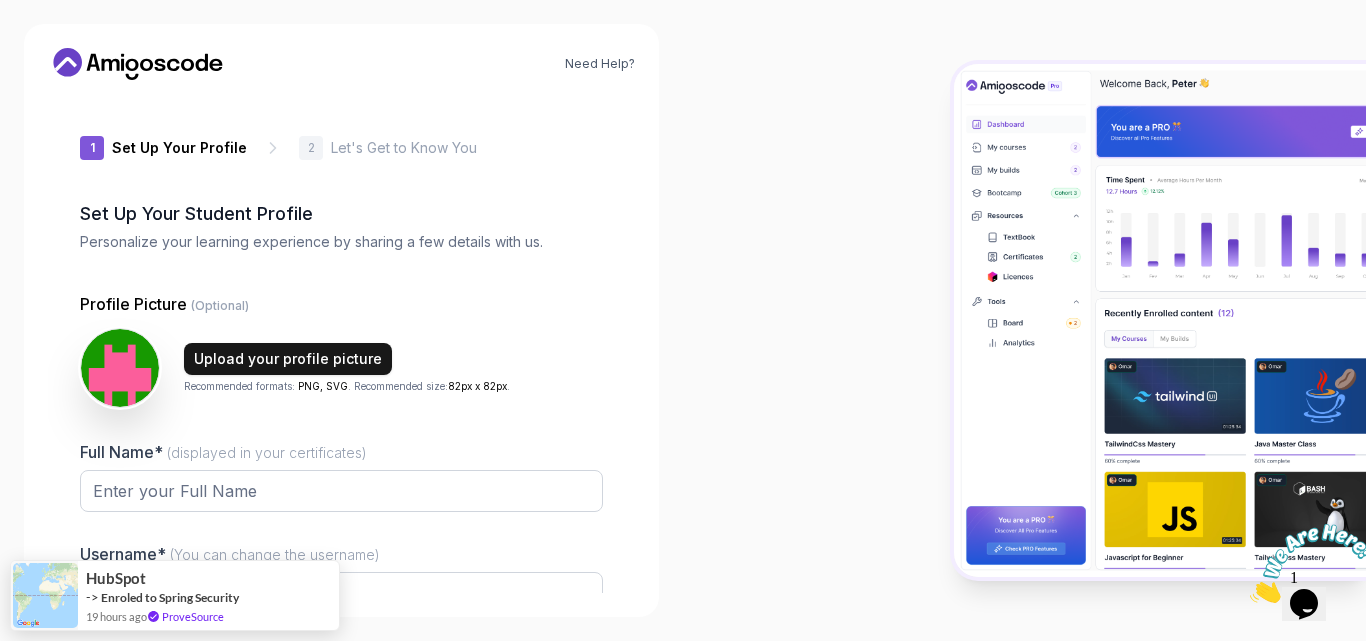 click on "Upload your profile picture" at bounding box center (288, 359) 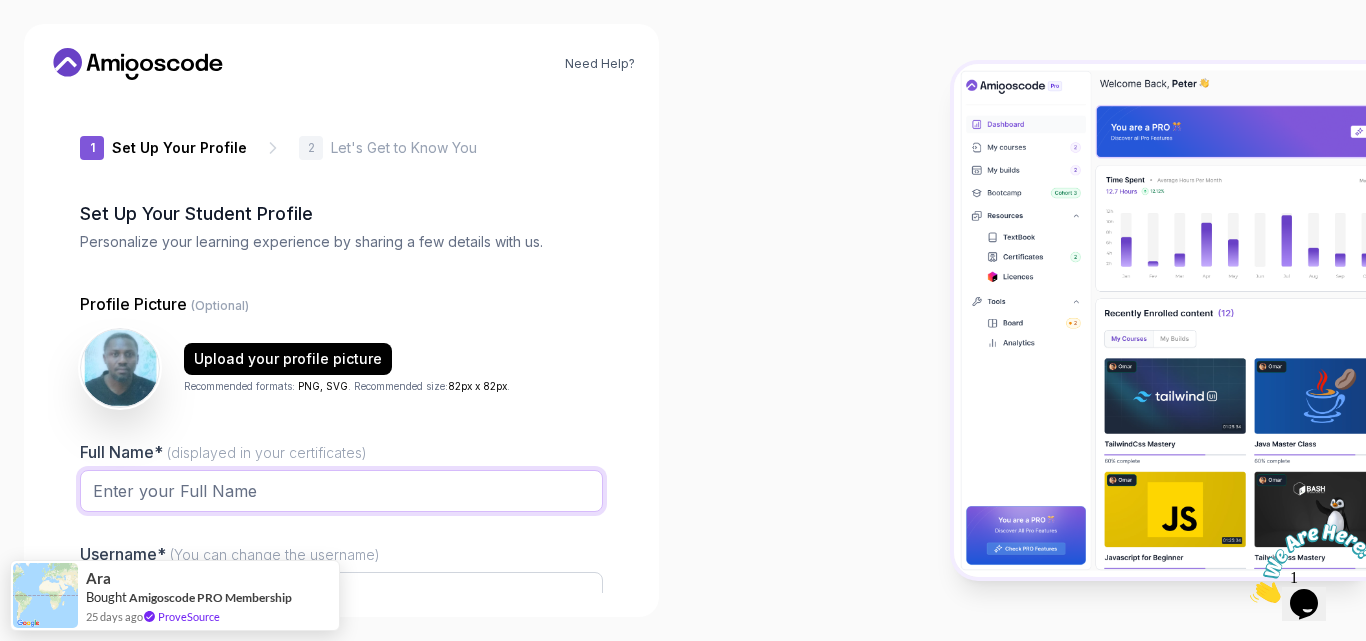 click on "Full Name*   (displayed in your certificates)" at bounding box center (341, 491) 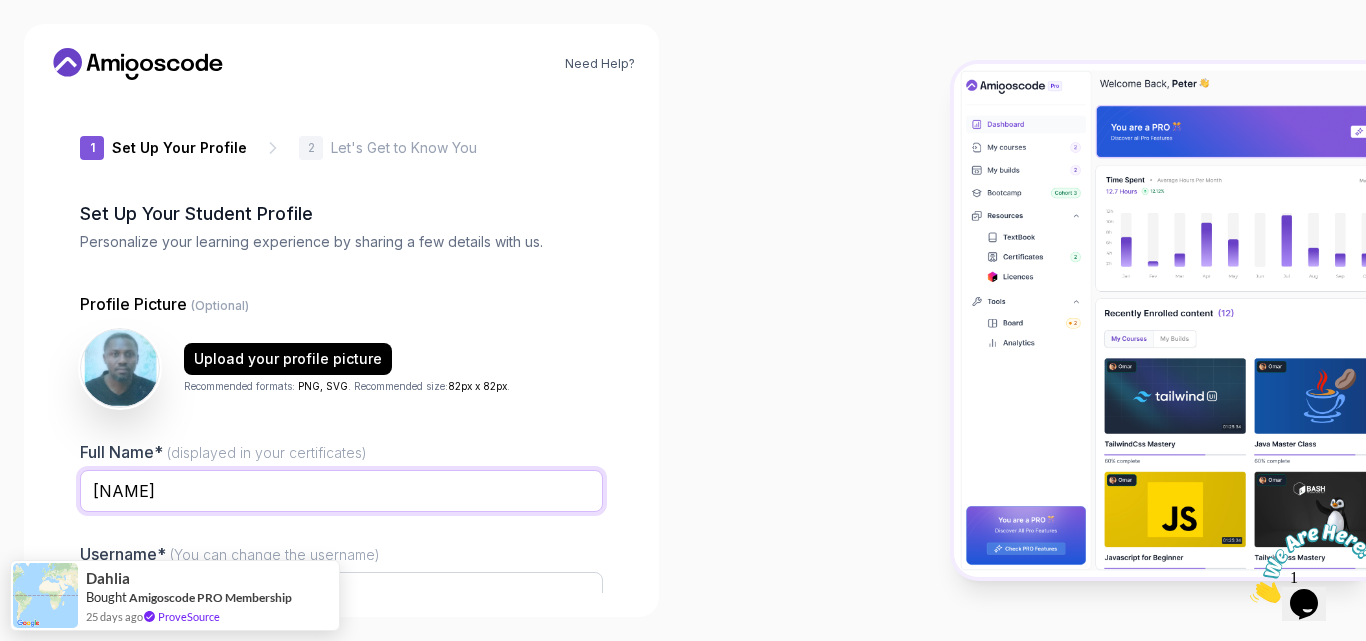 type on "Laban Gibson" 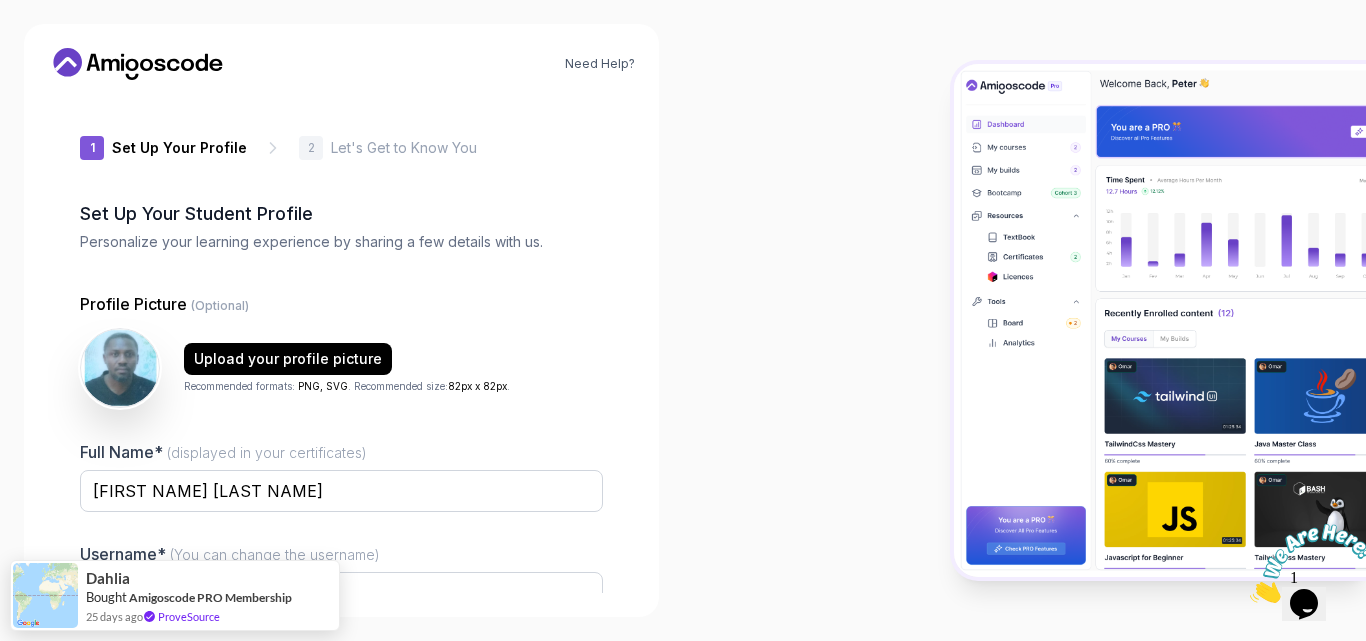 click at bounding box center [1024, 320] 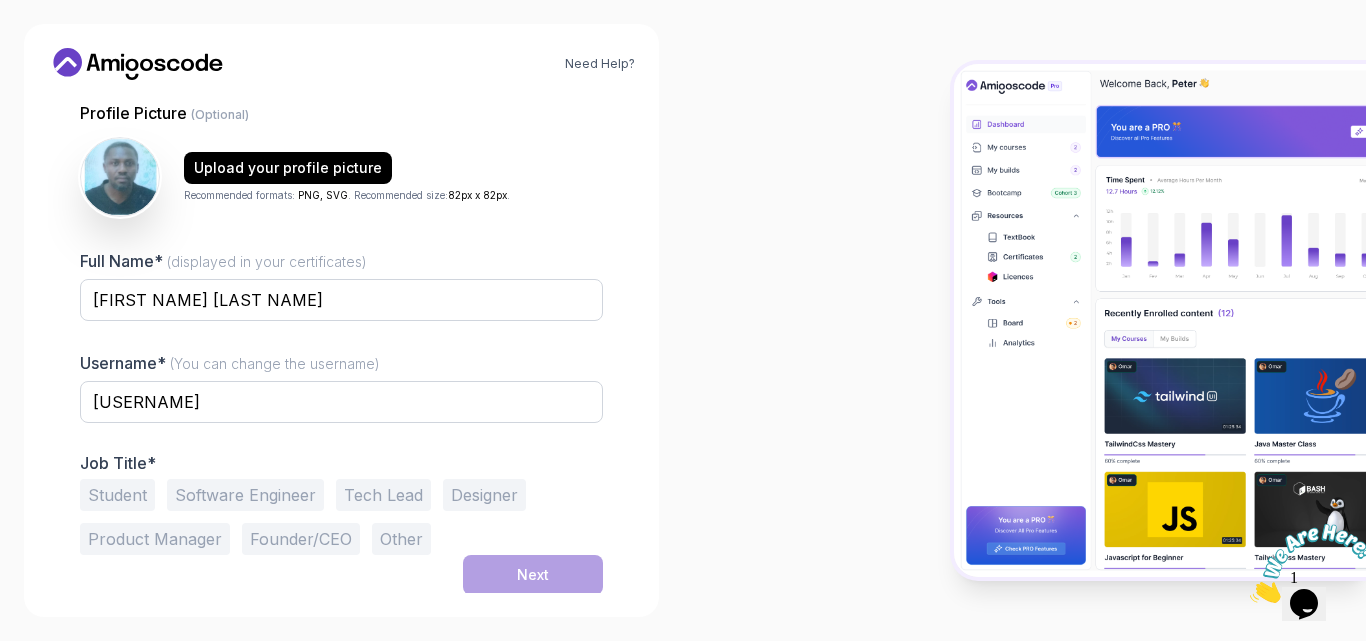 scroll, scrollTop: 193, scrollLeft: 0, axis: vertical 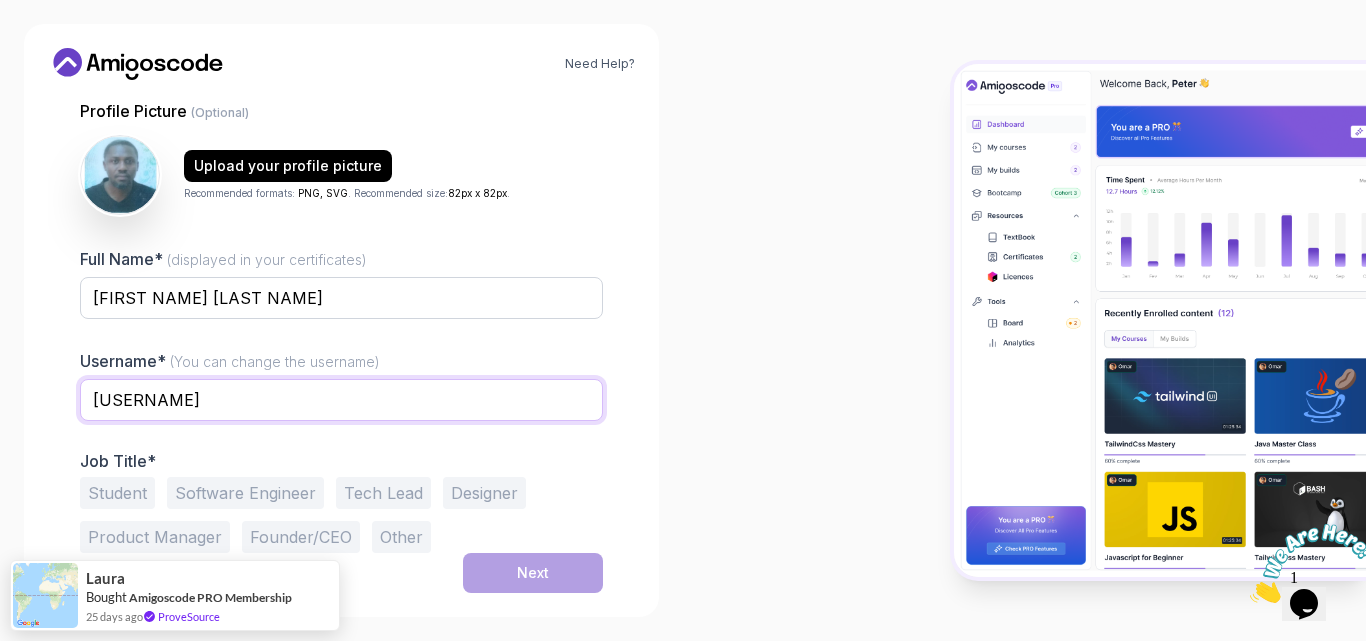 drag, startPoint x: 269, startPoint y: 393, endPoint x: 78, endPoint y: 390, distance: 191.02356 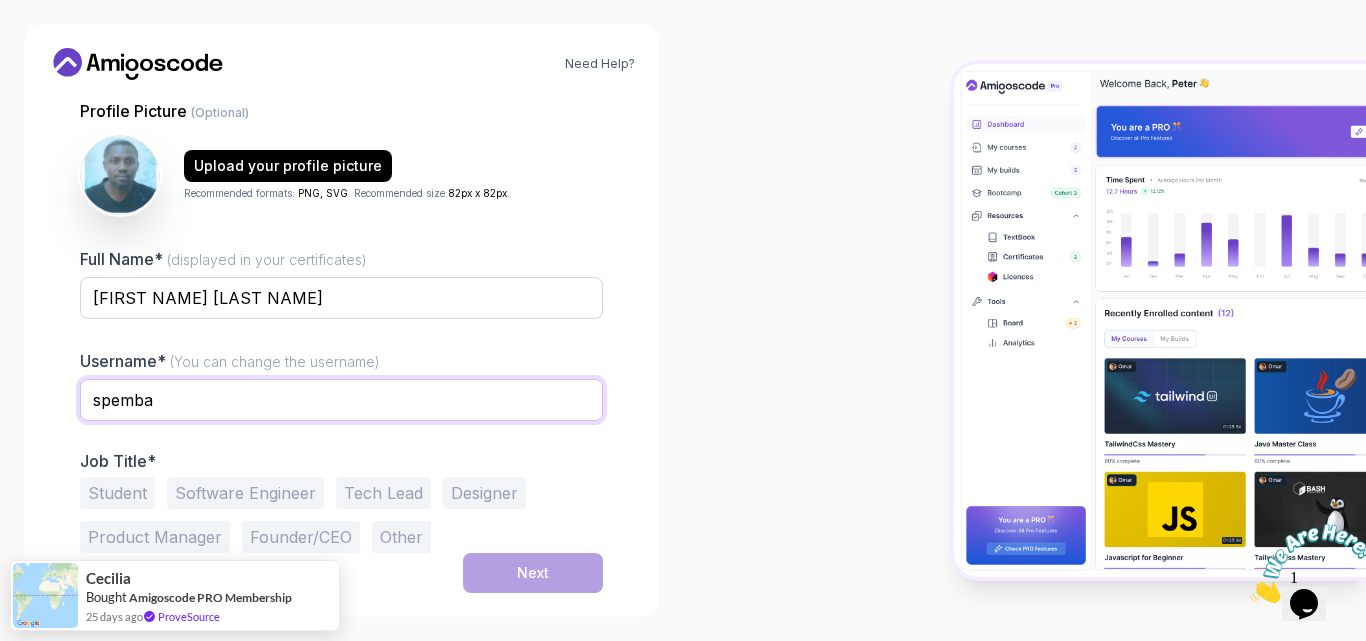 type on "spemba" 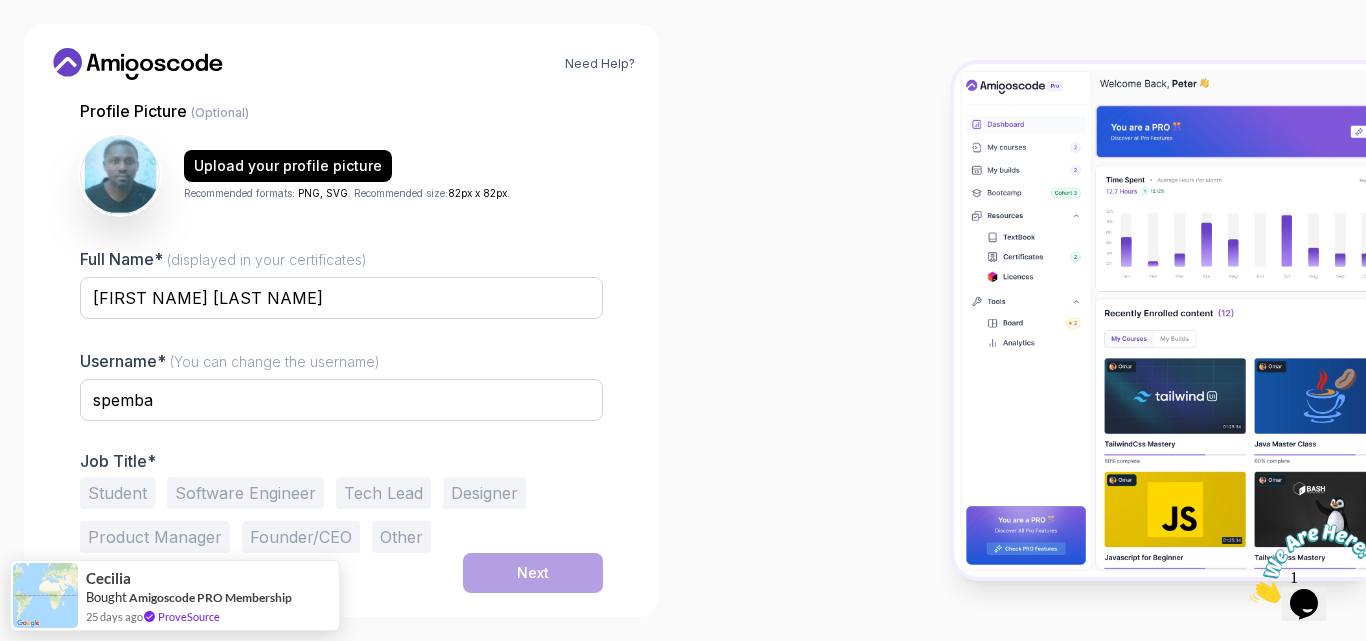 click on "Student" at bounding box center [117, 493] 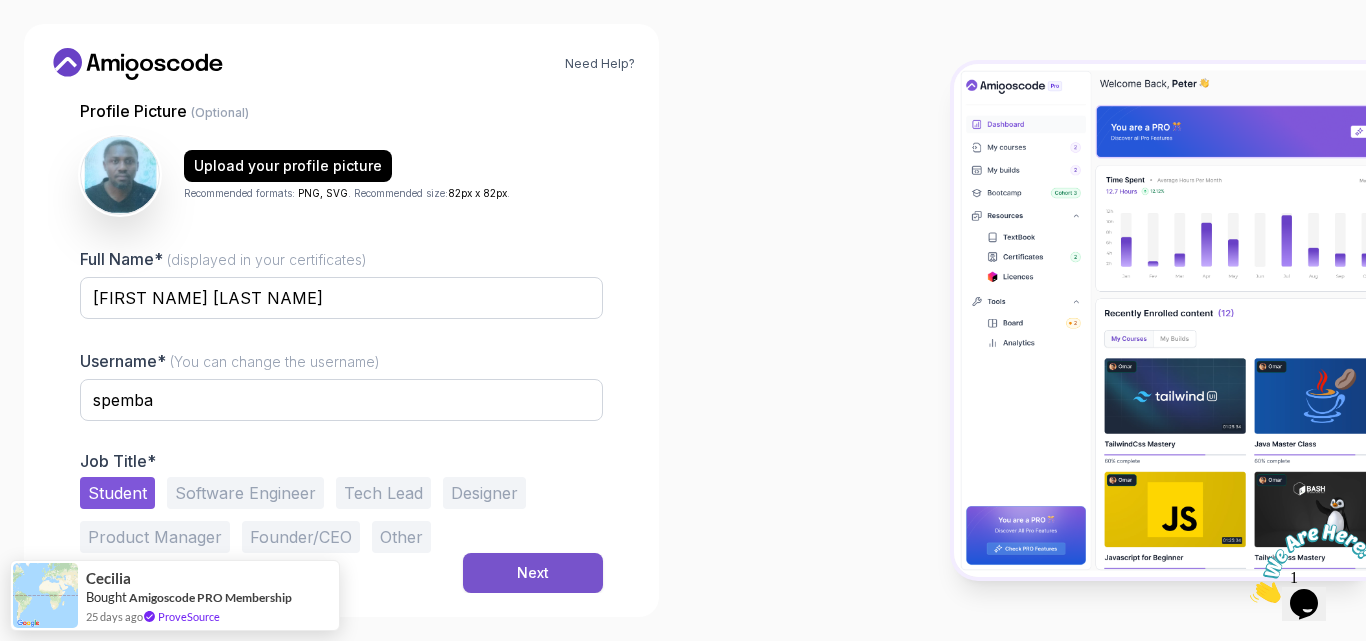 click on "Next" at bounding box center (533, 573) 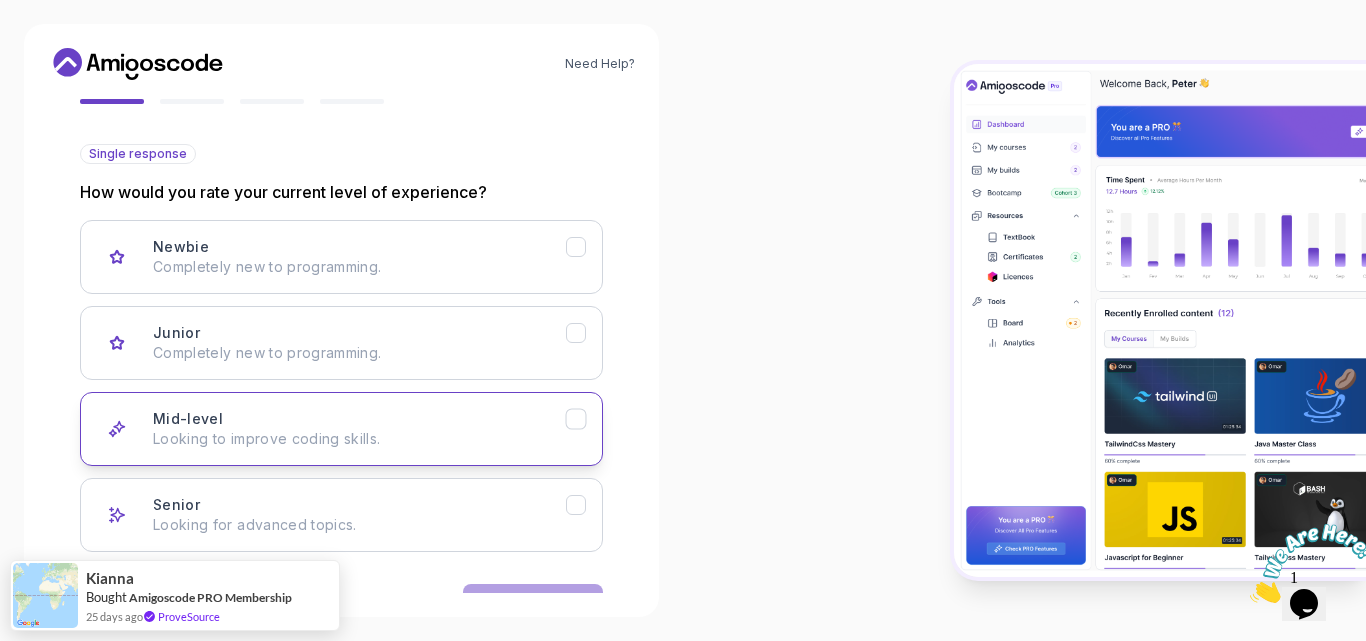 click 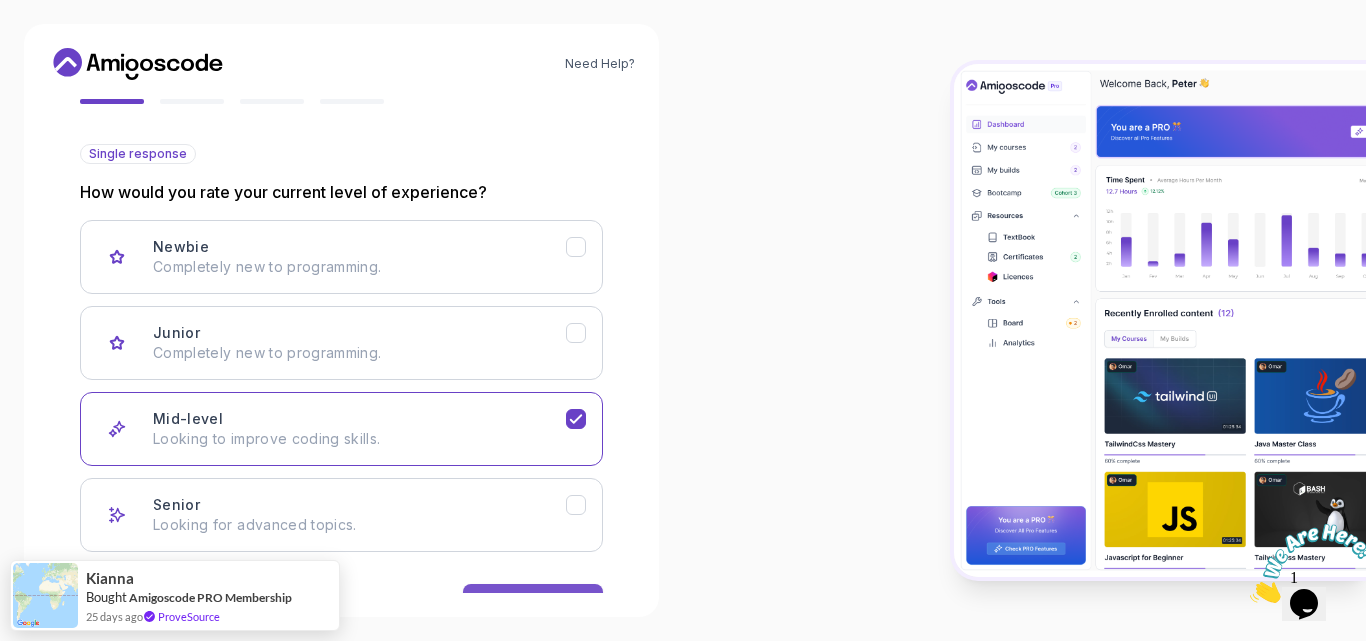 click on "Next" at bounding box center (533, 604) 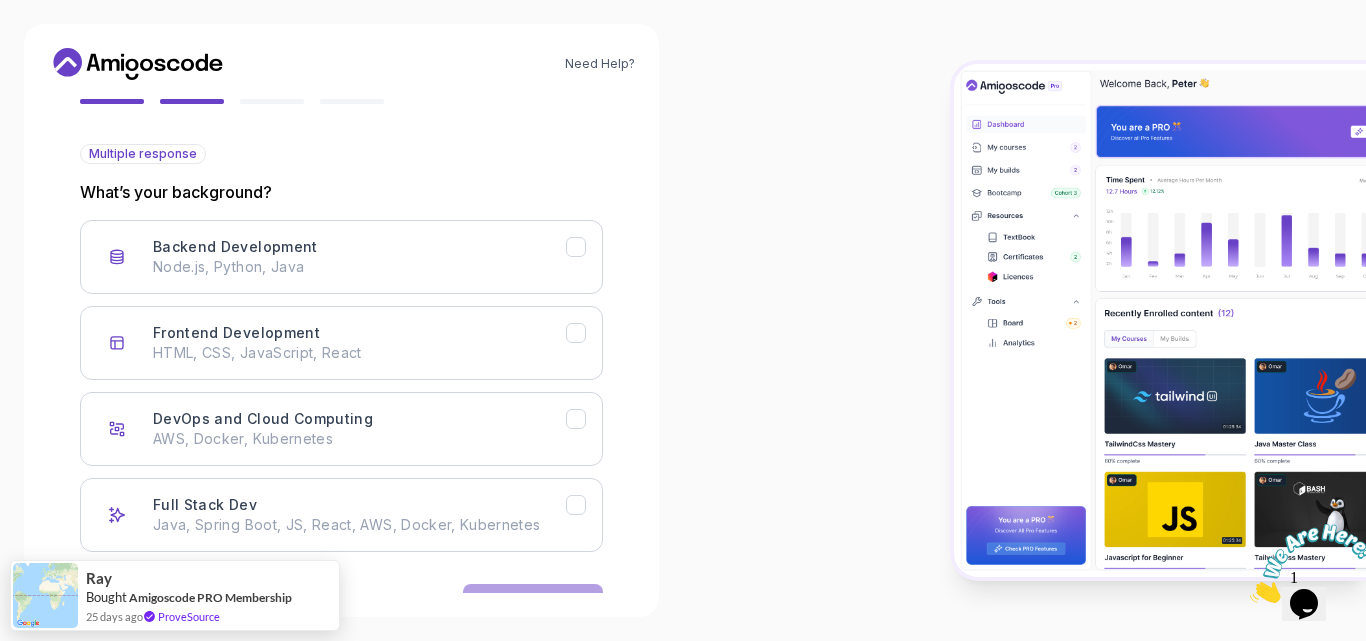 click at bounding box center (1024, 320) 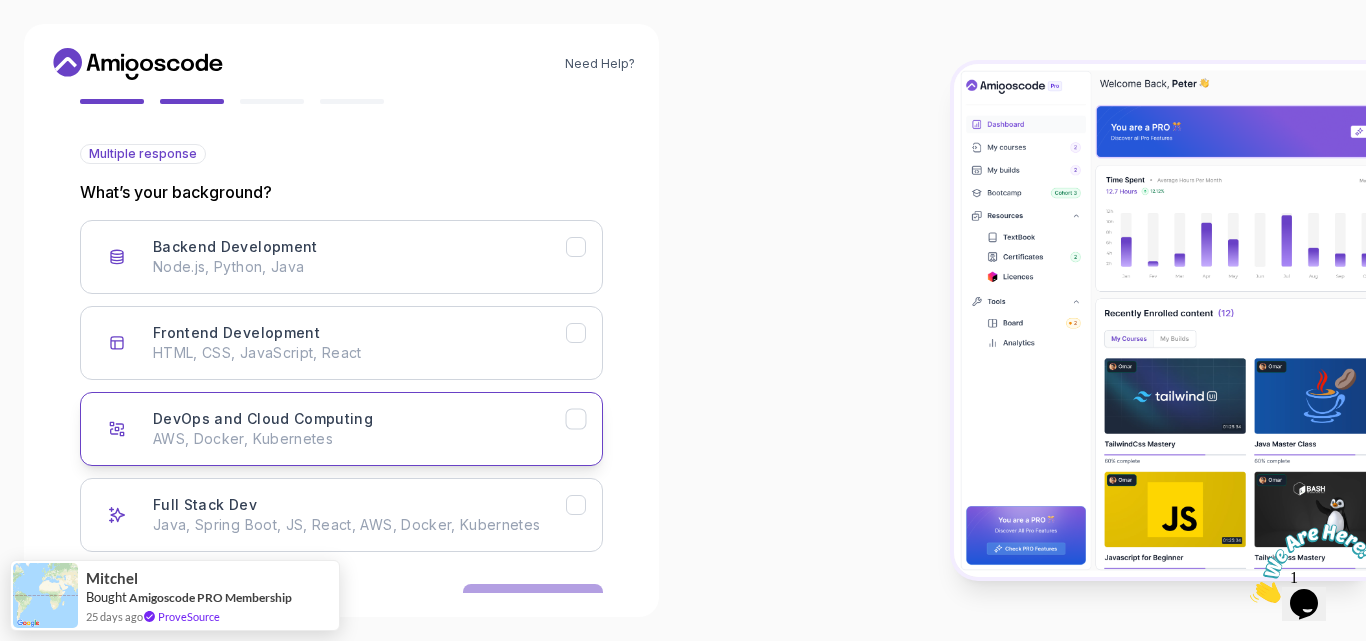 click 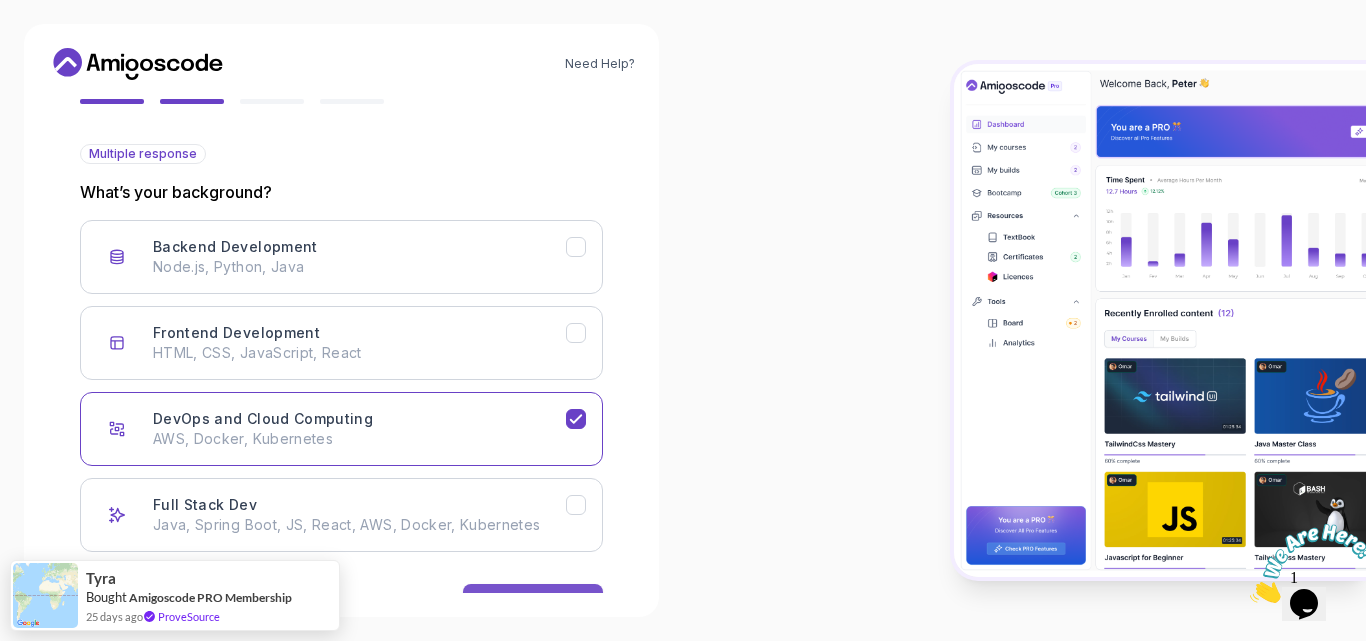click on "Next" at bounding box center [533, 604] 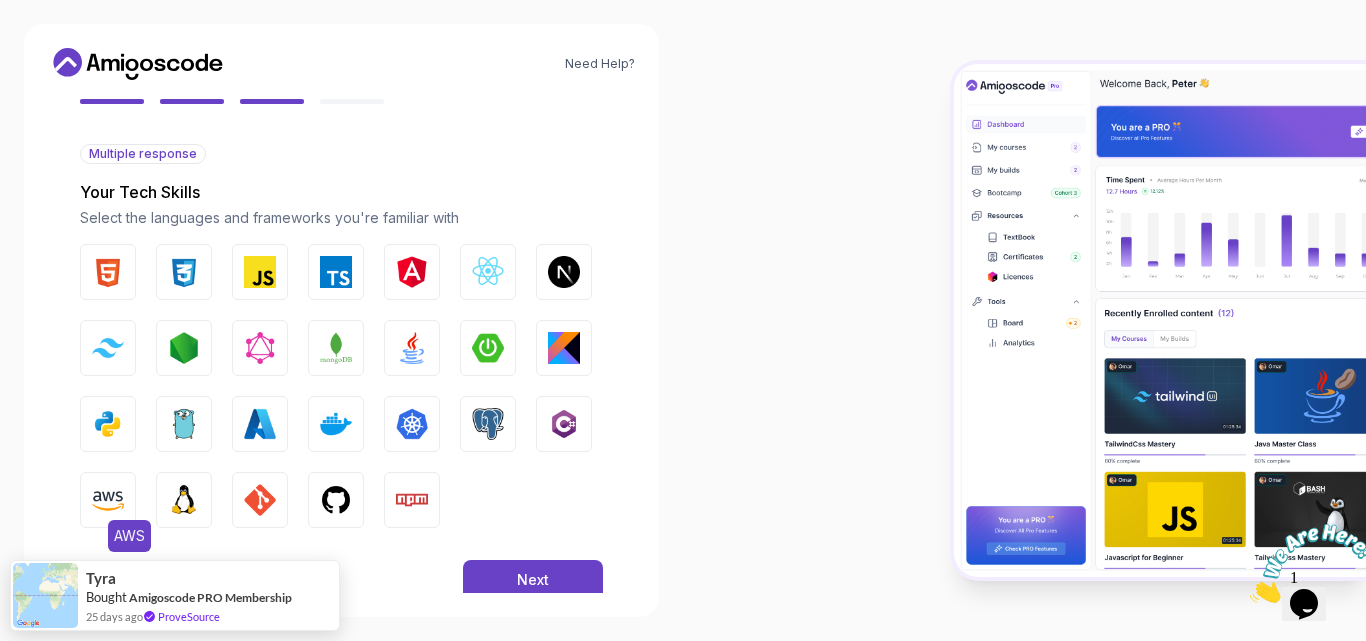 click at bounding box center [108, 500] 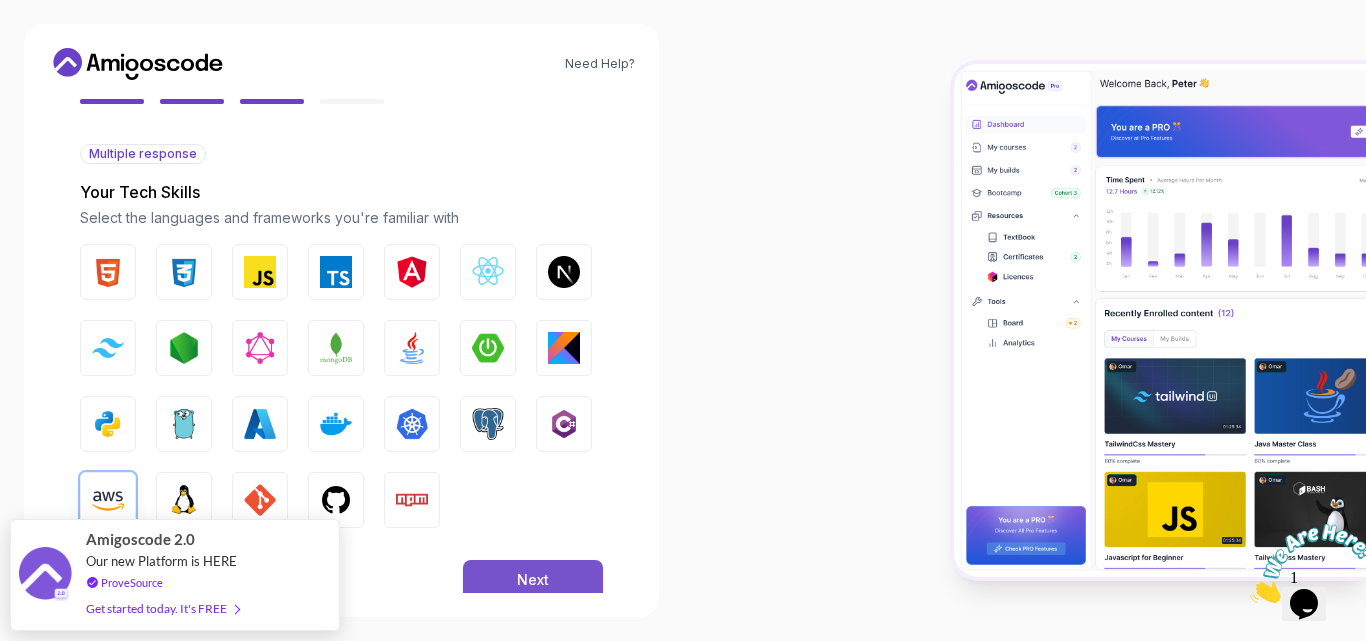 click on "Next" at bounding box center (533, 580) 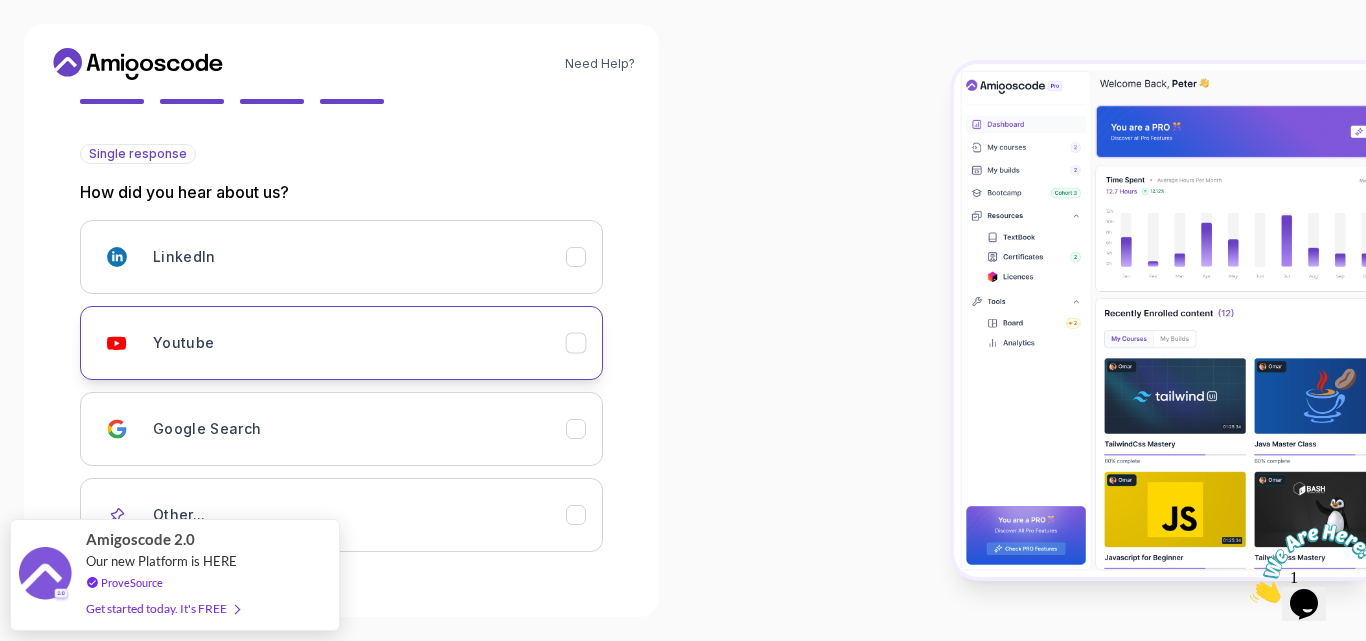 click 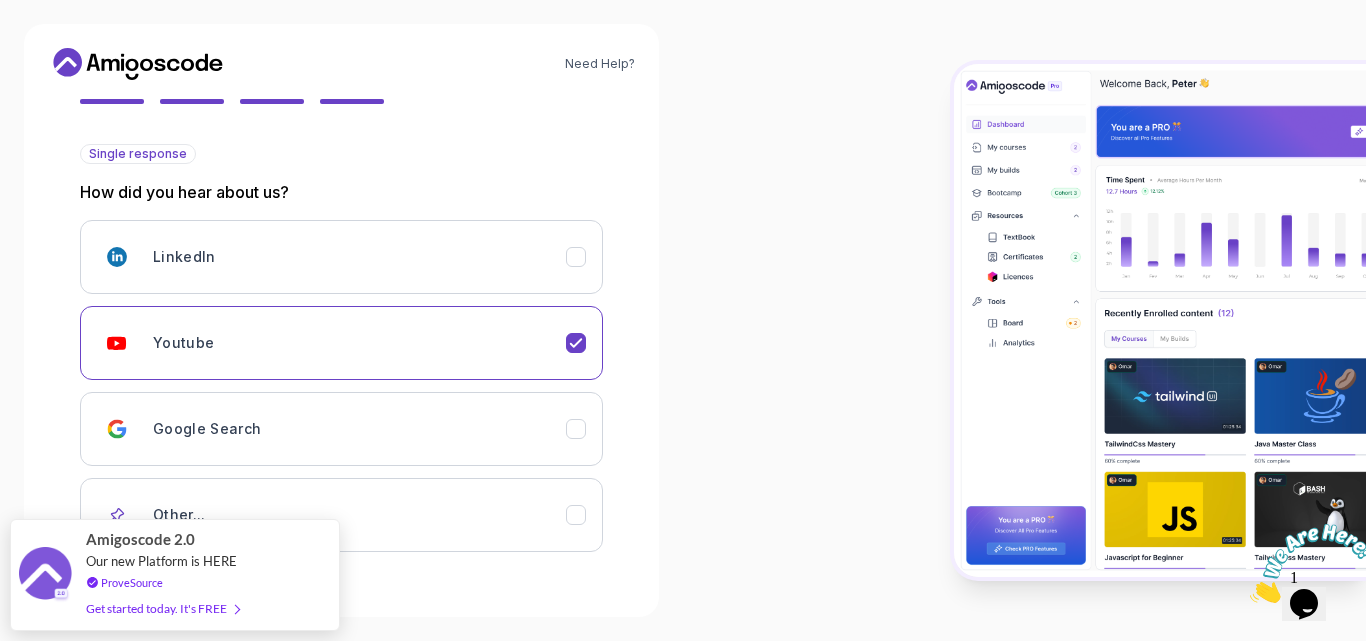 click at bounding box center (1024, 320) 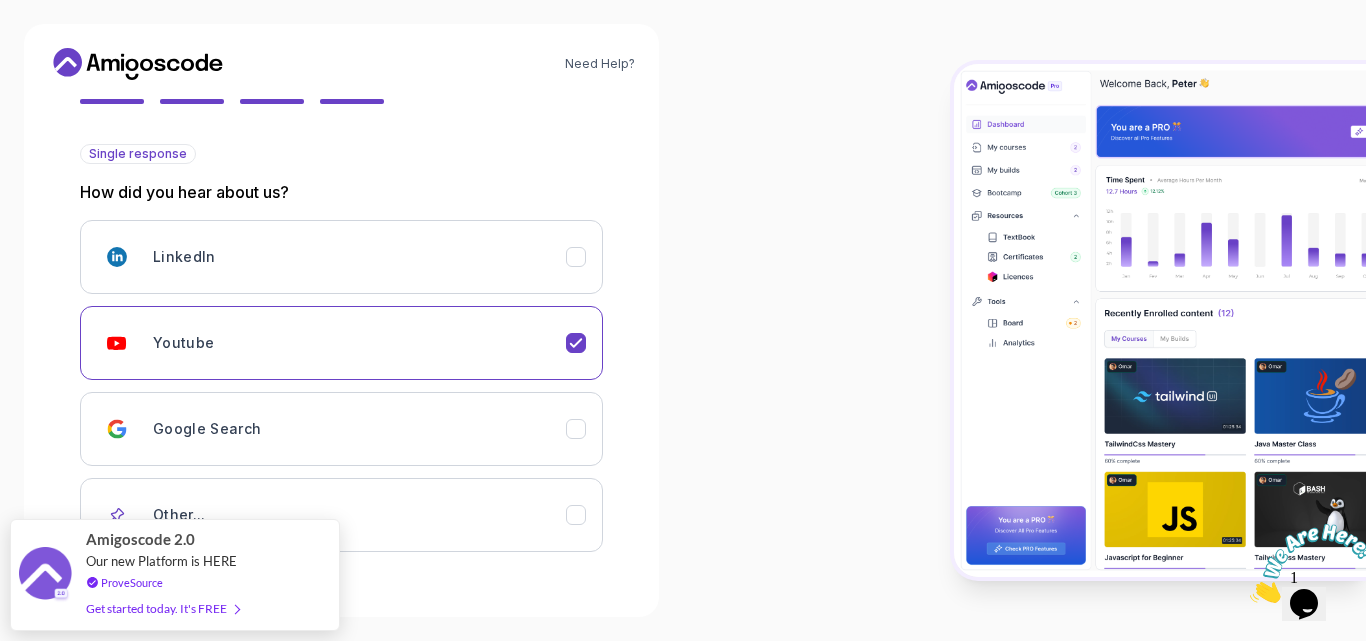 click at bounding box center [1024, 320] 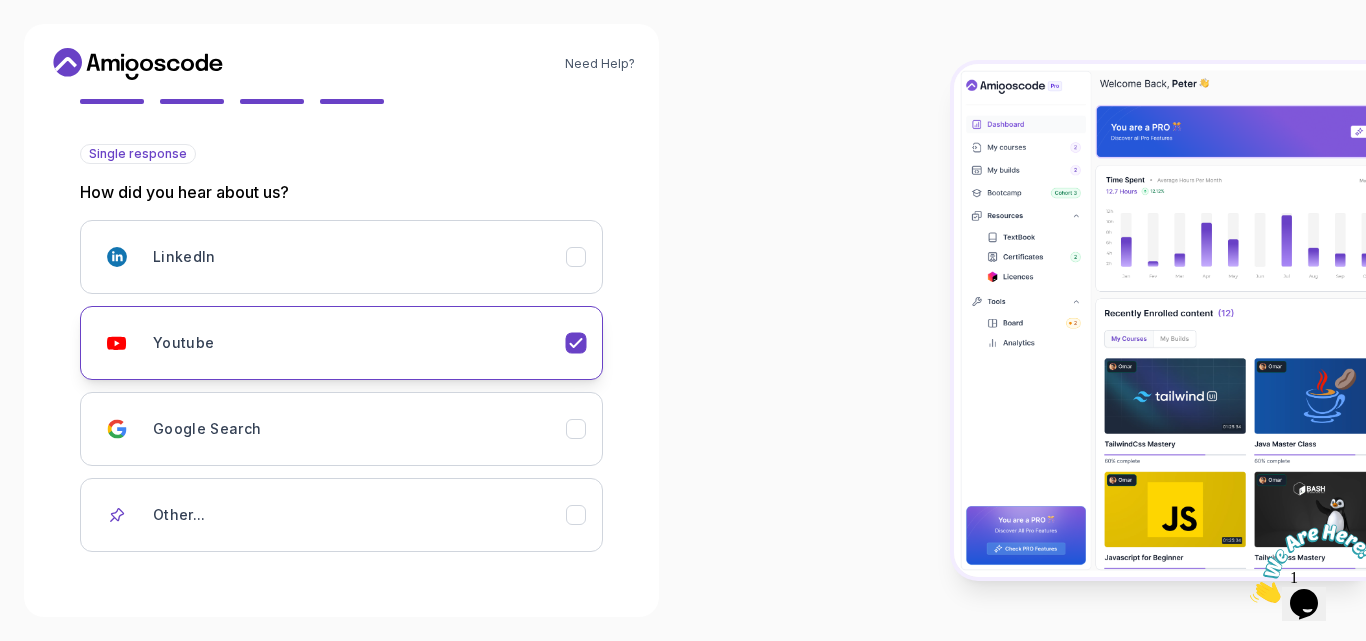 click on "Youtube" at bounding box center (183, 343) 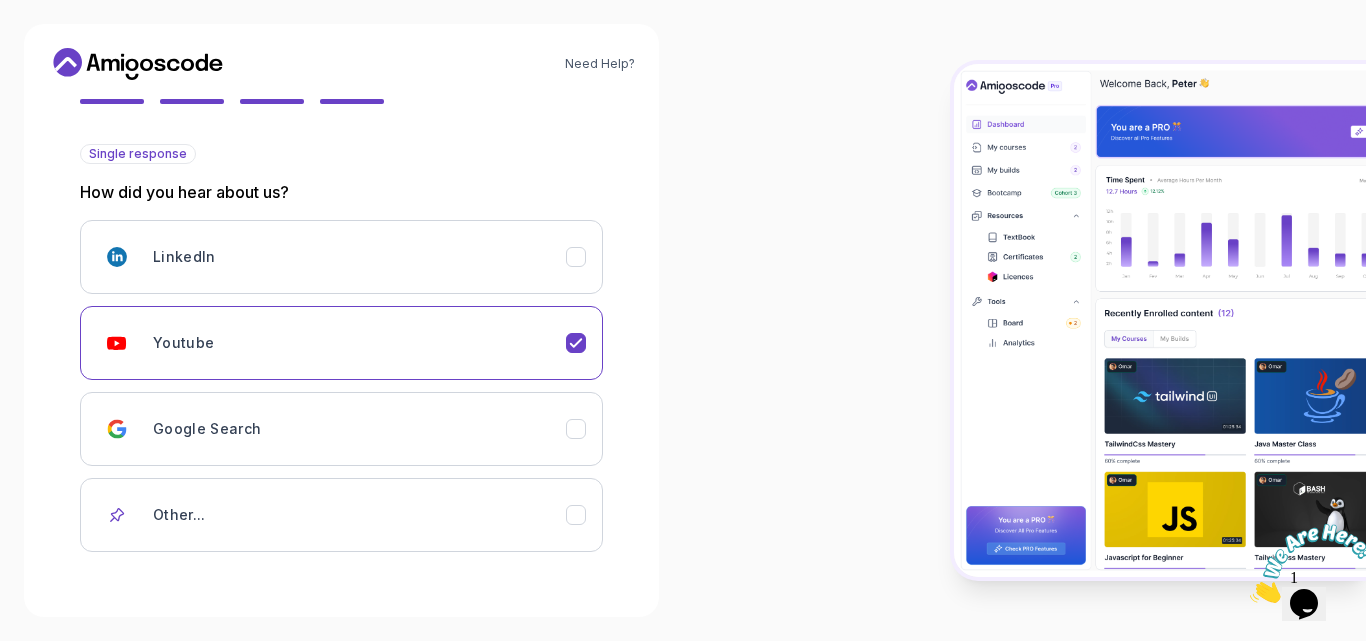 click at bounding box center [1024, 320] 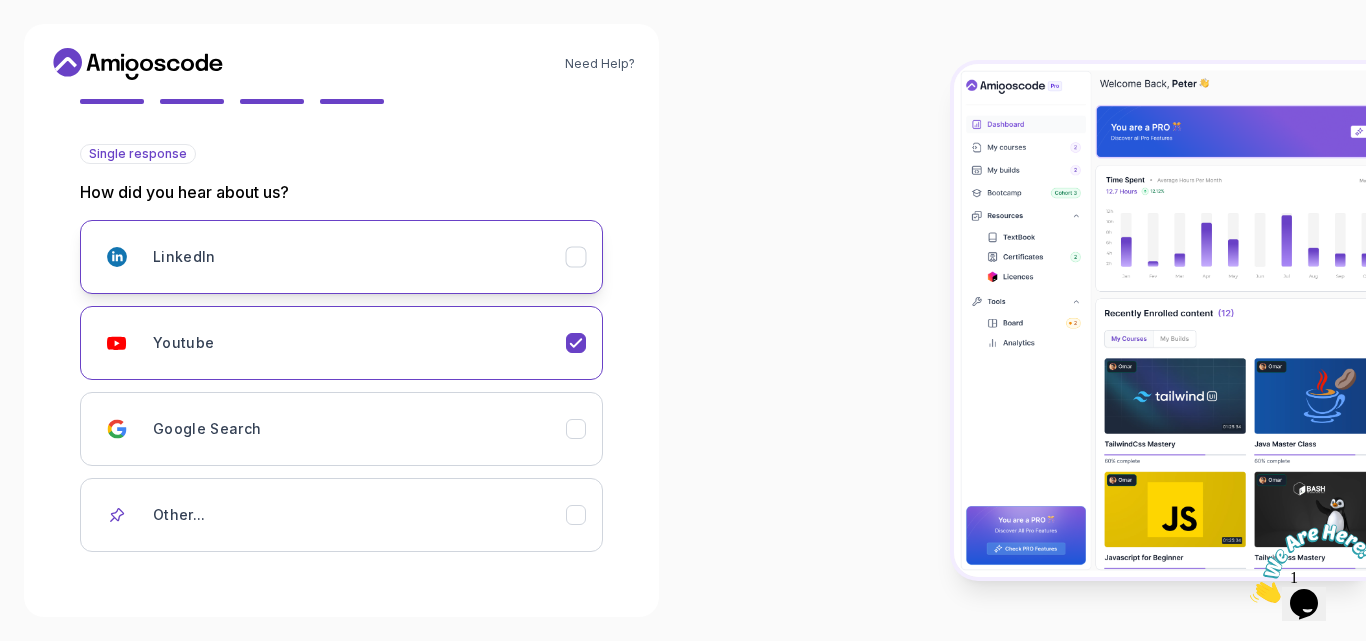 click 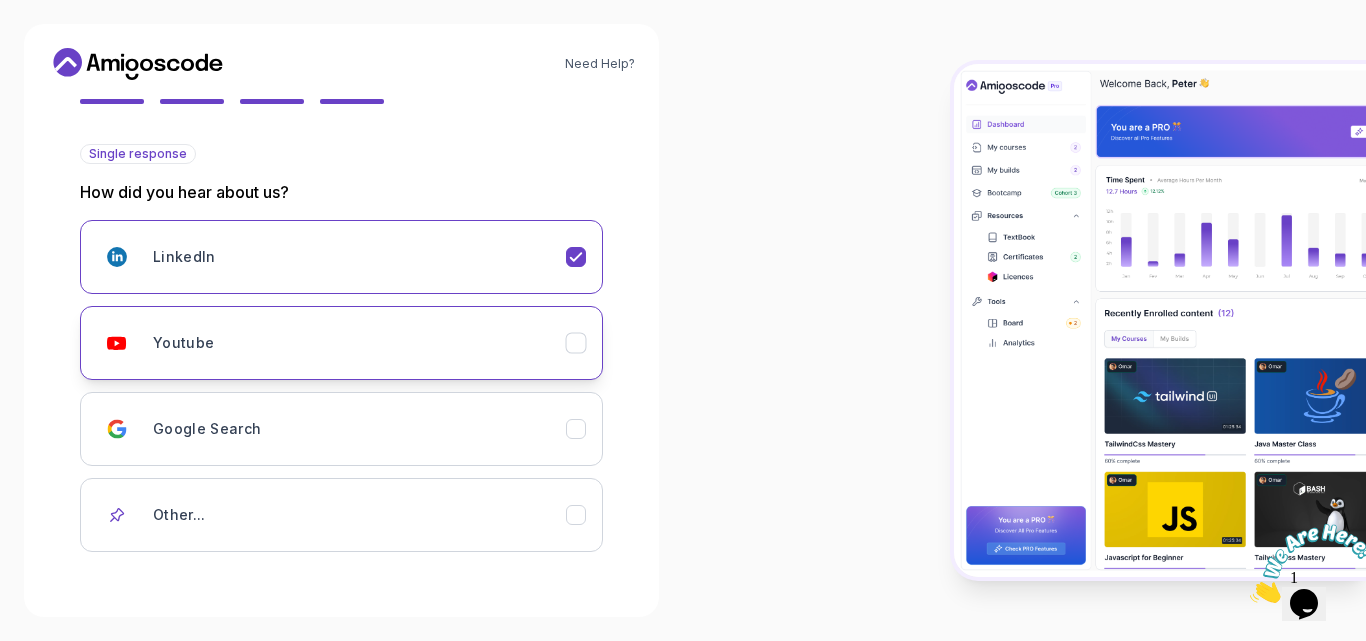 click 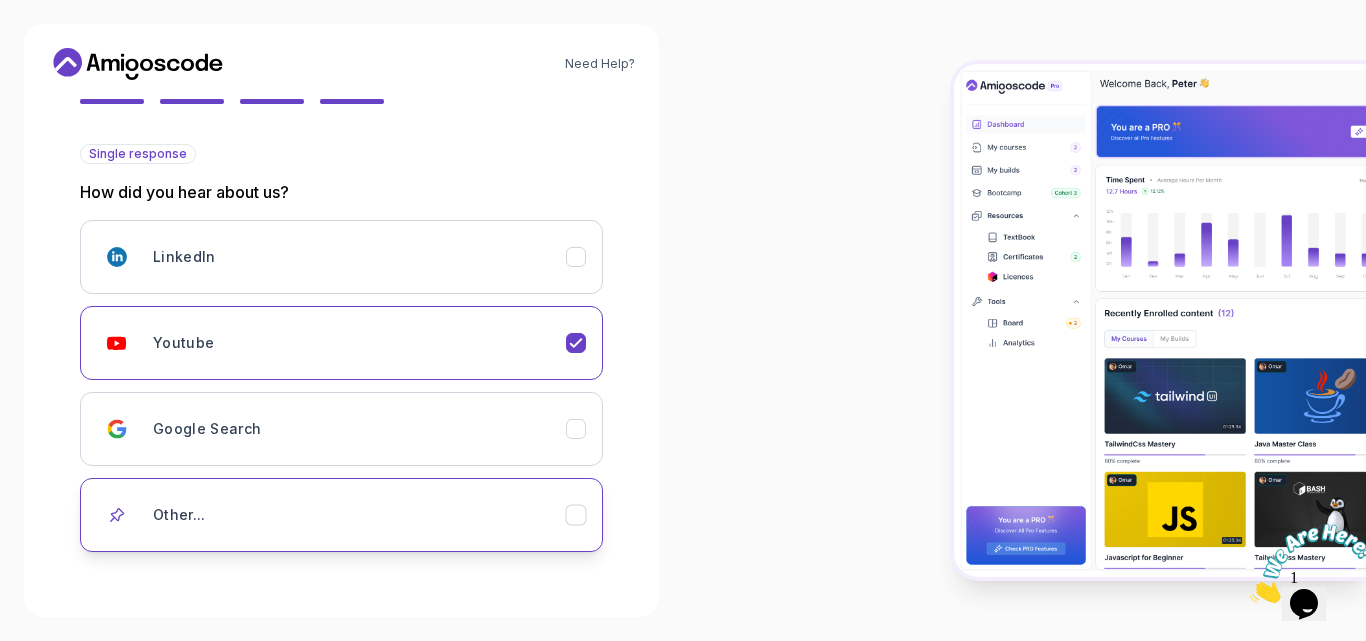 type 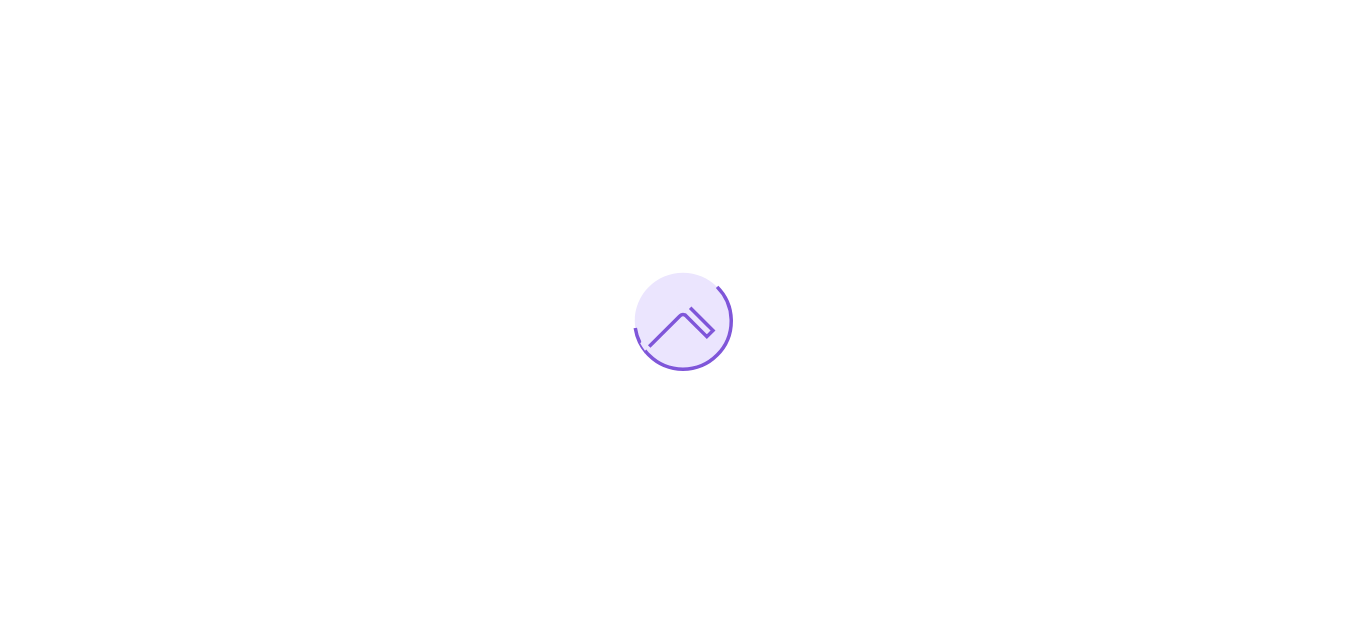 scroll, scrollTop: 0, scrollLeft: 0, axis: both 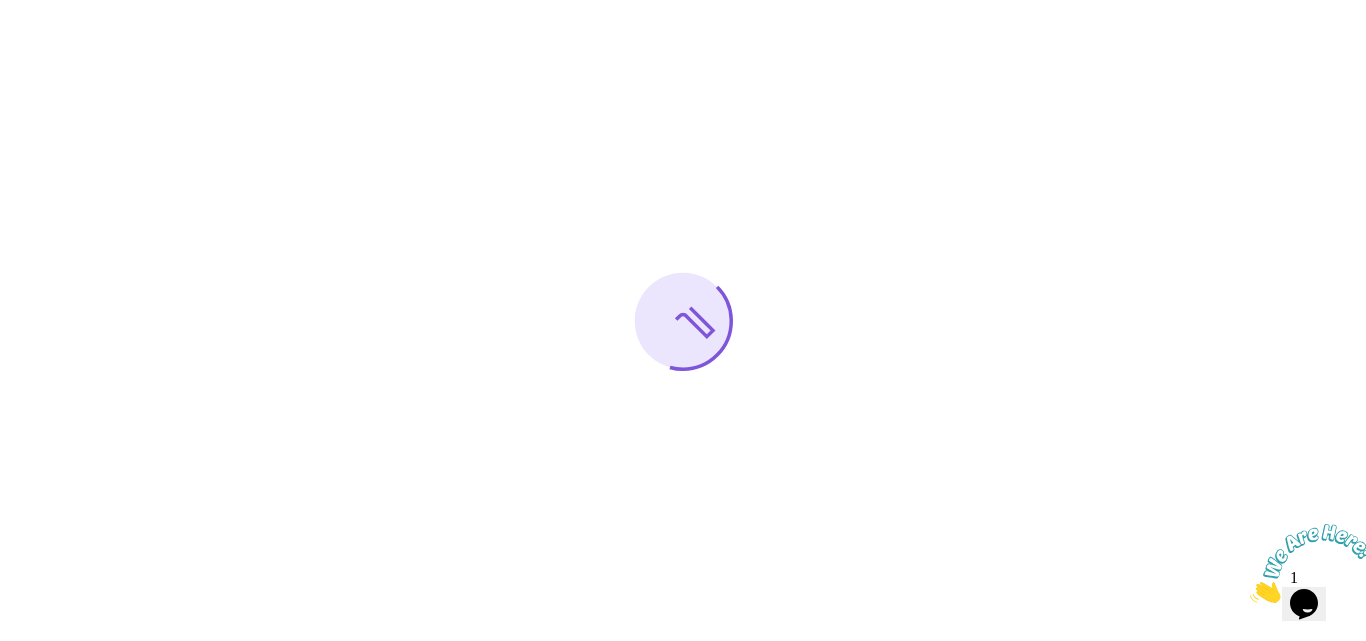 click at bounding box center [1250, 597] 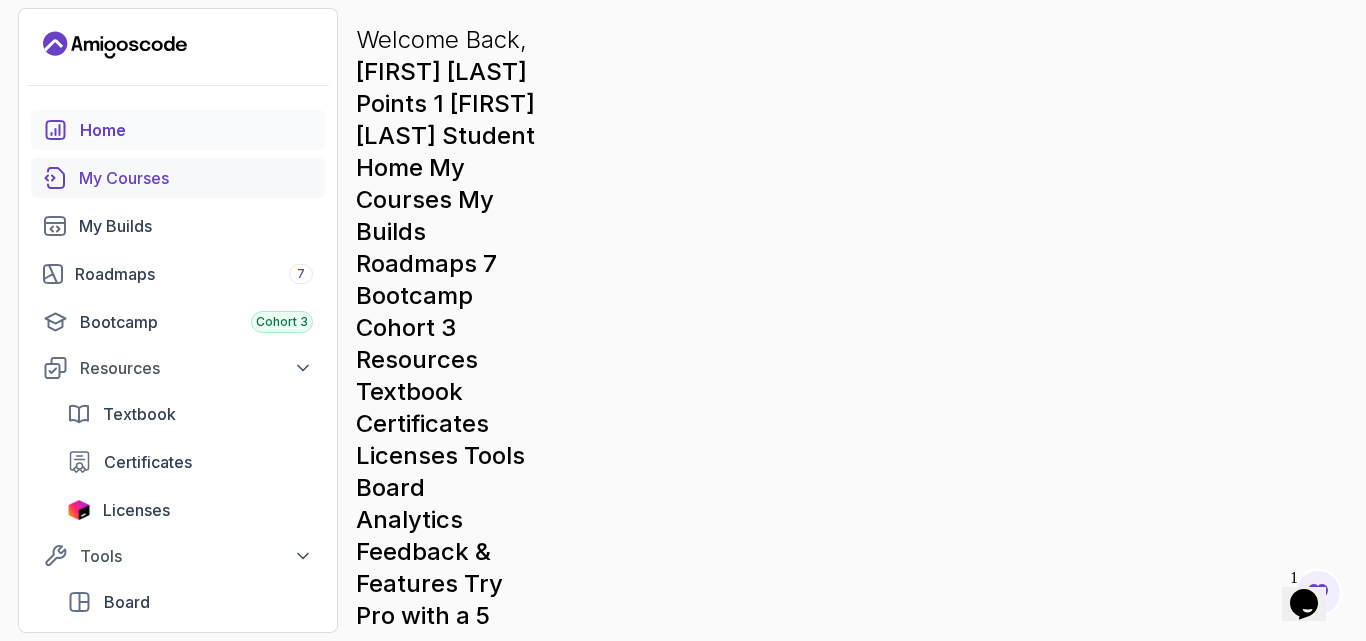 click on "My Courses" at bounding box center [196, 178] 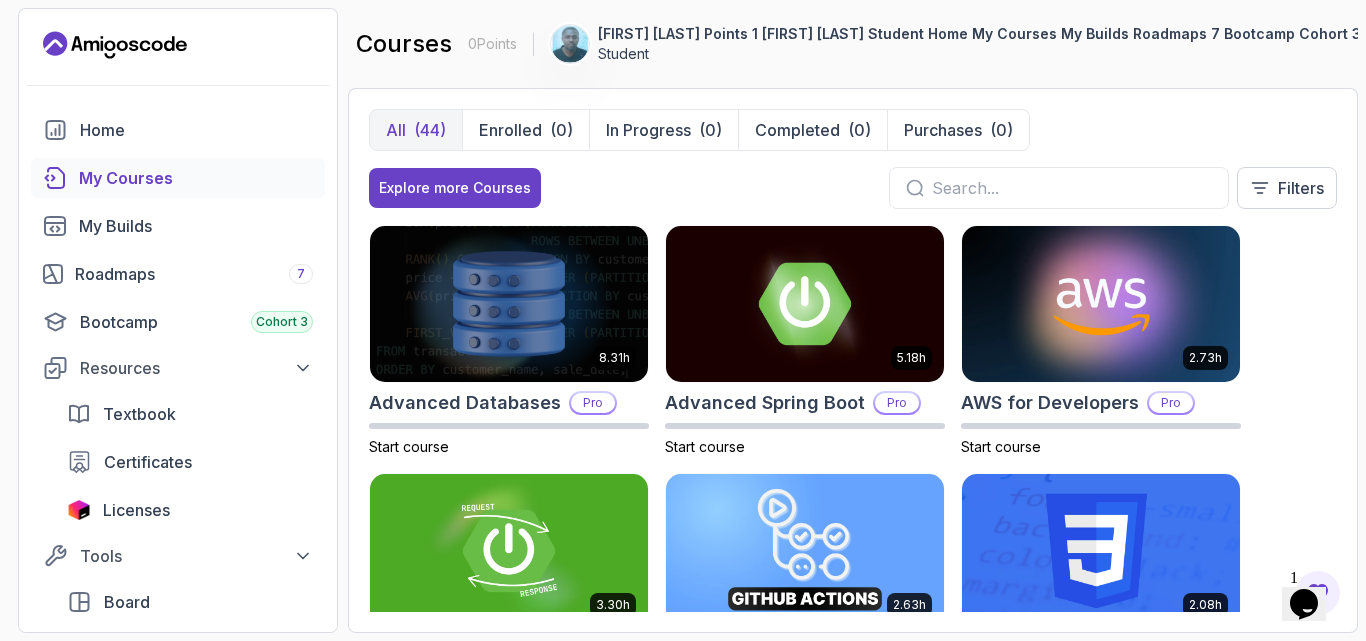 click on "0  Points 1 Laban Gibson Student Home My Courses My Builds Roadmaps 7 Bootcamp Cohort 3 Resources Textbook Certificates Licenses Tools Board Analytics Feedback & Features Try Pro with a 5 day free trial Go deeper and learn job-ready skills. Practice with real-world projects, take assessments, and earn certificates. Try for free courses   0  Points 1 Laban Gibson Student All (44) Enrolled (0) In Progress (0) Completed (0) Purchases (0) Explore more Courses Filters 8.31h Advanced Databases Pro Start course 5.18h Advanced Spring Boot Pro Start course 2.73h AWS for Developers Pro Start course 3.30h Building APIs with Spring Boot Pro Start course 2.63h CI/CD with GitHub Actions Pro Start course 2.08h CSS Essentials Start course 1.70h Database Design & Implementation Pro Start course 1.45h Docker for Java Developers Pro Start course 4.64h Docker For Professionals Pro Start course 10.13h Git for Professionals Pro Start course 2.55h Git & GitHub Fundamentals Start course 2.10h GitHub Toolkit Pro Start course 1.84h" at bounding box center (683, 320) 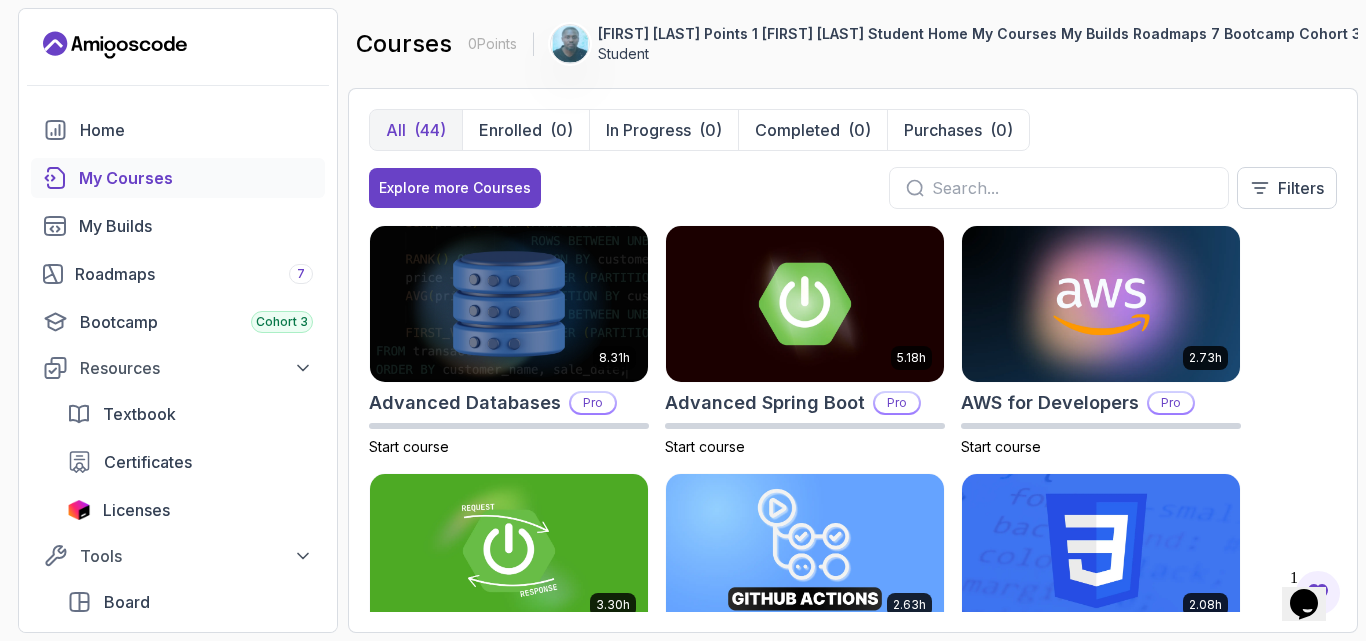click on "8.31h Advanced Databases Pro Start course 5.18h Advanced Spring Boot Pro Start course 2.73h AWS for Developers Pro Start course 3.30h Building APIs with Spring Boot Pro Start course 2.63h CI/CD with GitHub Actions Pro Start course 2.08h CSS Essentials Start course 1.70h Database Design & Implementation Pro Start course 1.45h Docker for Java Developers Pro Start course 4.64h Docker For Professionals Pro Start course 10.13h Git for Professionals Pro Start course 2.55h Git & GitHub Fundamentals Start course 2.10h GitHub Toolkit Pro Start course 1.84h HTML Essentials Start course 5.57h IntelliJ IDEA Developer Guide Pro Start course 1.72h Java Data Structures Pro Start course 2.41h Java for Beginners Start course 9.18h Java for Developers Pro Start course 1.13h Java Generics Pro Start course 1.67h Java Integration Testing Pro Start course 2.82h Java Object Oriented Programming Pro Start course 26m Java Streams Essentials Start course 2.08h Java Streams Pro Start course 1.42h Stripe Checkout Pro Start course 38m" at bounding box center [853, 418] 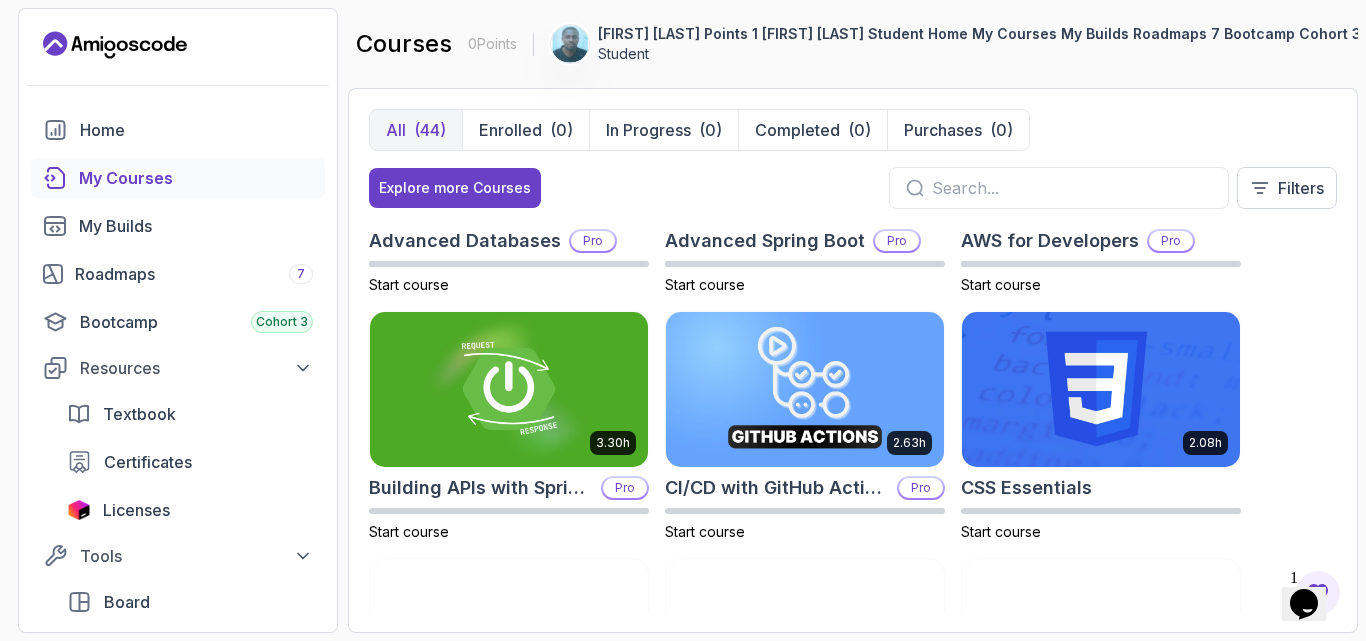 scroll, scrollTop: 160, scrollLeft: 0, axis: vertical 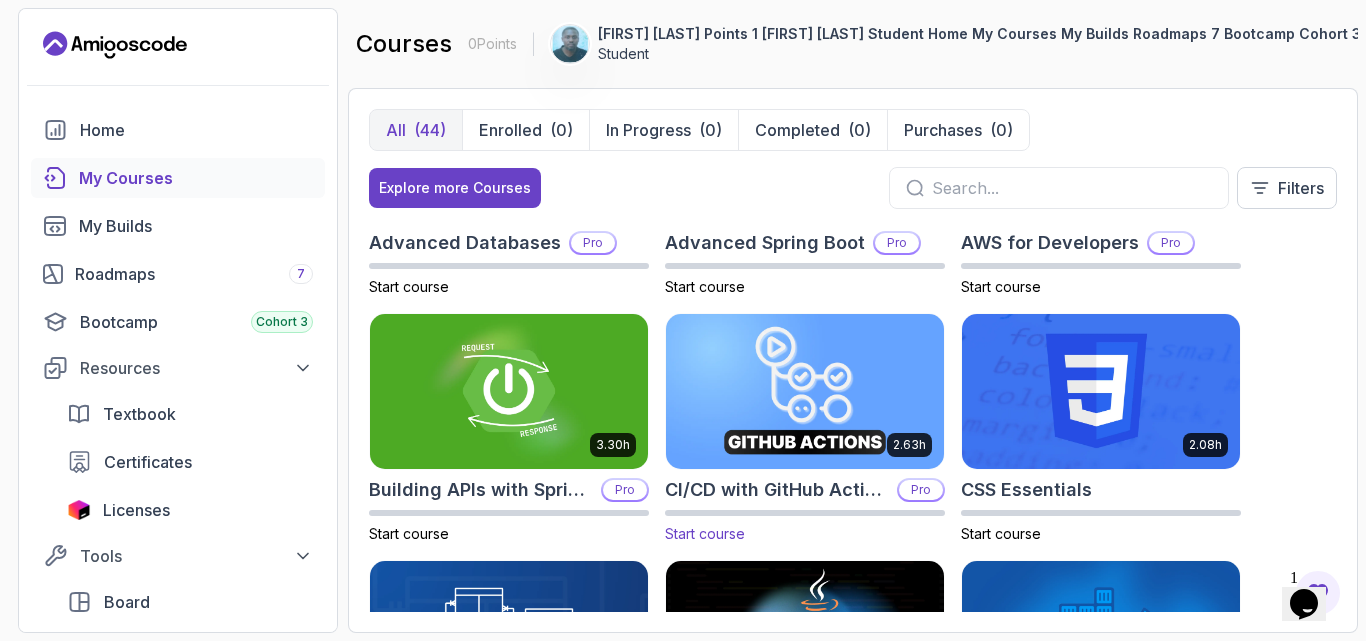 click at bounding box center (805, 391) 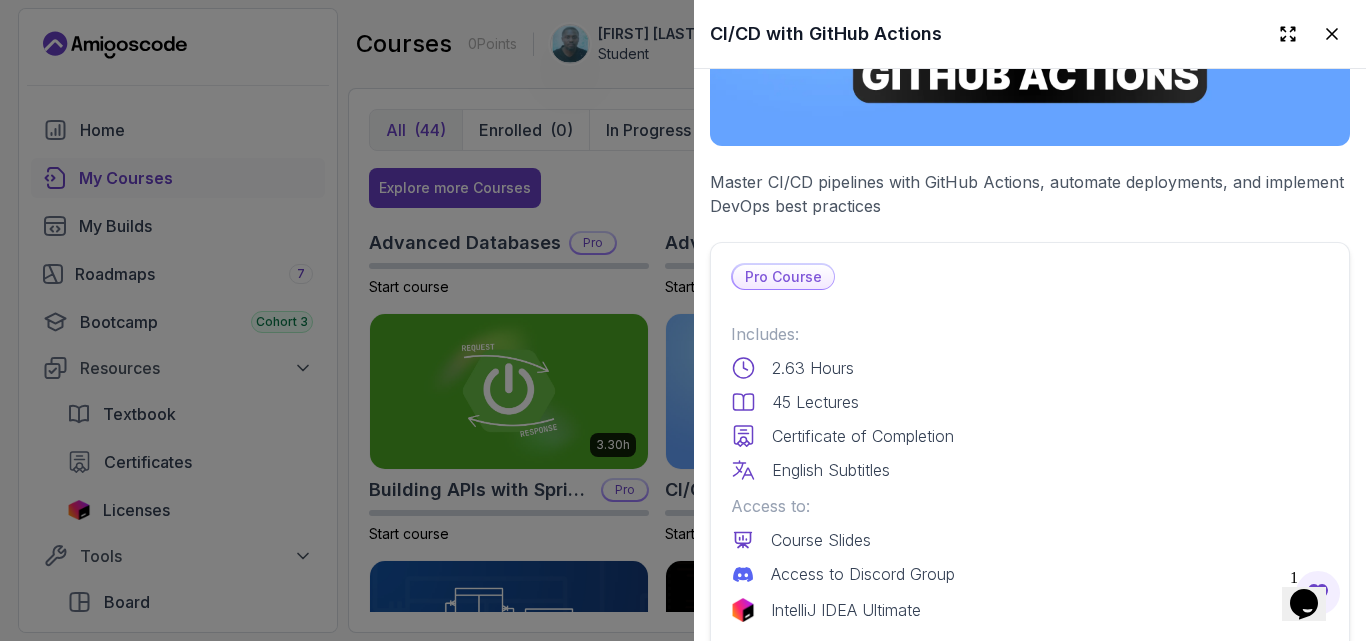 scroll, scrollTop: 261, scrollLeft: 0, axis: vertical 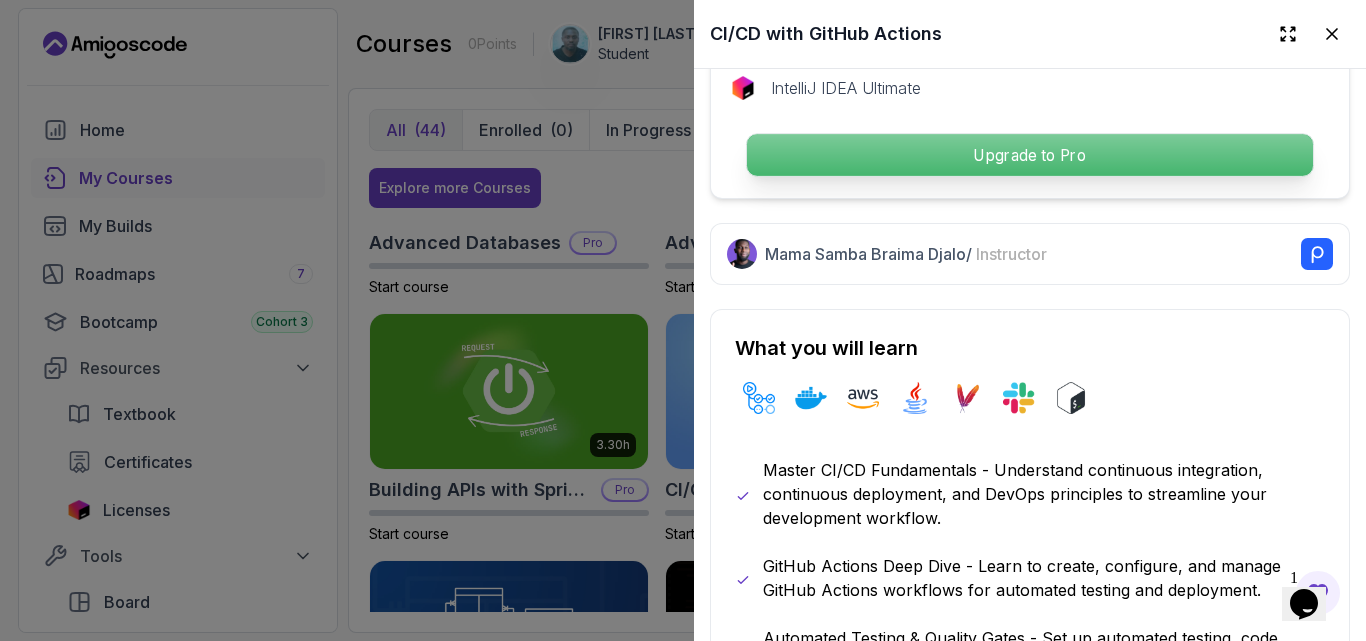 click on "Upgrade to Pro" at bounding box center (1030, 155) 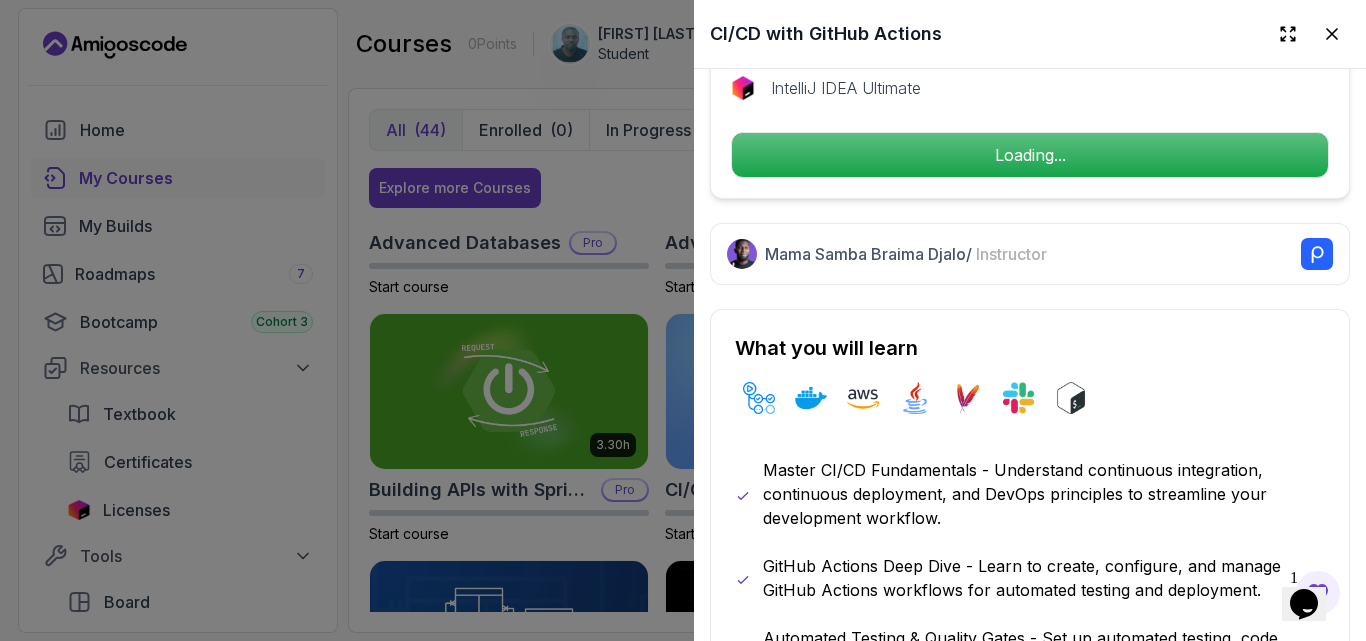 click at bounding box center [683, 320] 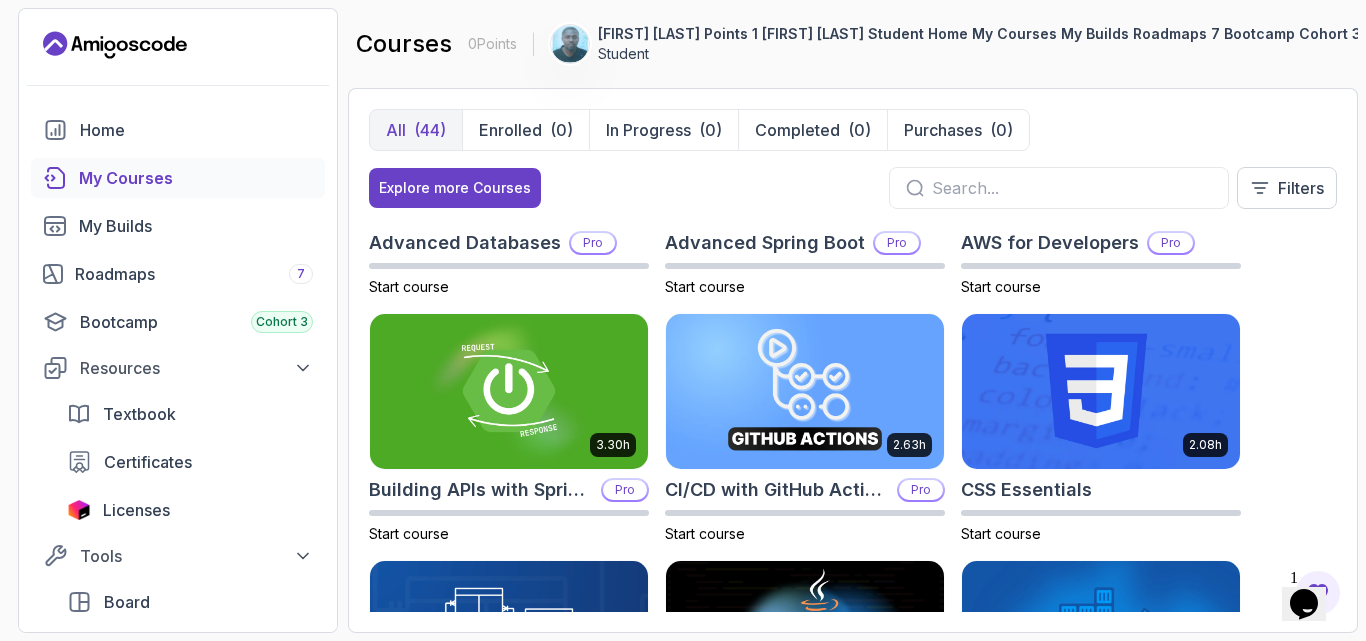 click on "8.31h Advanced Databases Pro Start course 5.18h Advanced Spring Boot Pro Start course 2.73h AWS for Developers Pro Start course 3.30h Building APIs with Spring Boot Pro Start course 2.63h CI/CD with GitHub Actions Pro Start course 2.08h CSS Essentials Start course 1.70h Database Design & Implementation Pro Start course 1.45h Docker for Java Developers Pro Start course 4.64h Docker For Professionals Pro Start course 10.13h Git for Professionals Pro Start course 2.55h Git & GitHub Fundamentals Start course 2.10h GitHub Toolkit Pro Start course 1.84h HTML Essentials Start course 5.57h IntelliJ IDEA Developer Guide Pro Start course 1.72h Java Data Structures Pro Start course 2.41h Java for Beginners Start course 9.18h Java for Developers Pro Start course 1.13h Java Generics Pro Start course 1.67h Java Integration Testing Pro Start course 2.82h Java Object Oriented Programming Pro Start course 26m Java Streams Essentials Start course 2.08h Java Streams Pro Start course 1.42h Stripe Checkout Pro Start course 38m" at bounding box center (853, 418) 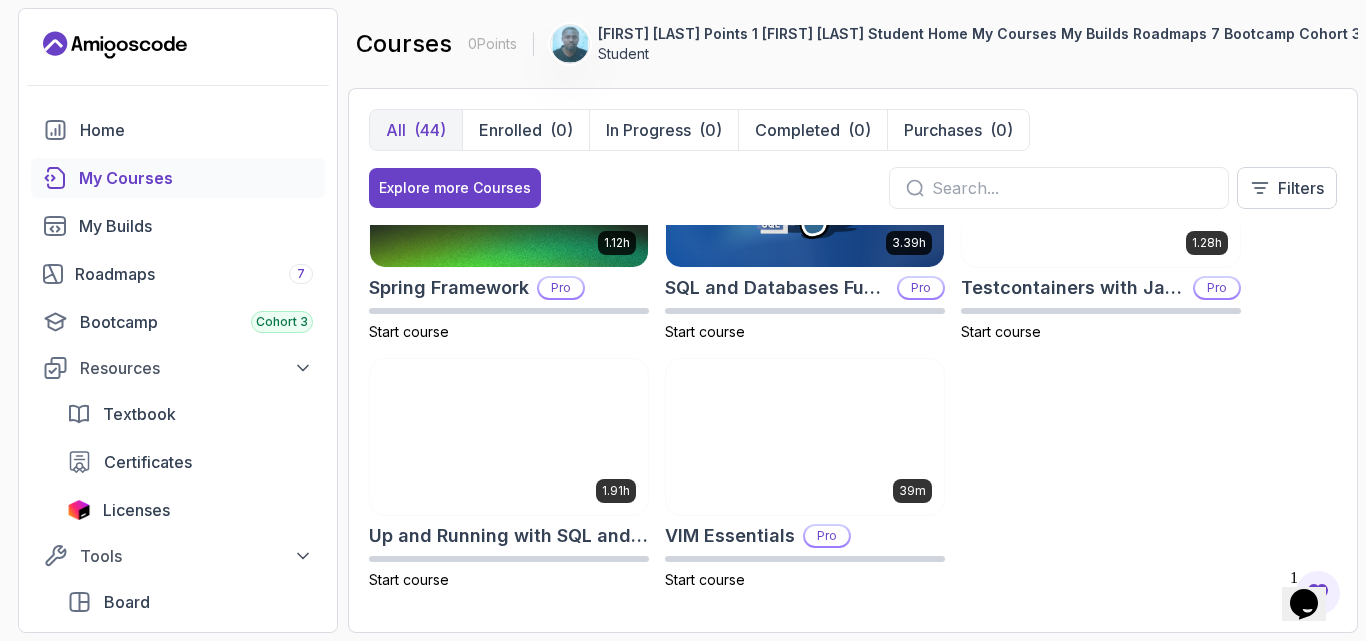 scroll, scrollTop: 3334, scrollLeft: 0, axis: vertical 